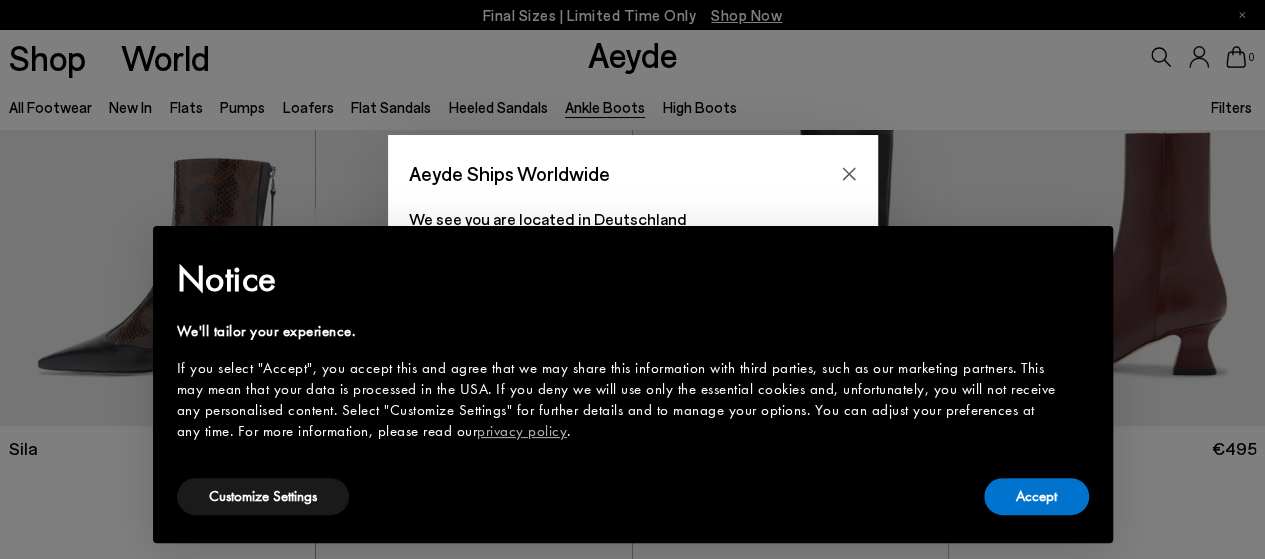 scroll, scrollTop: 100, scrollLeft: 0, axis: vertical 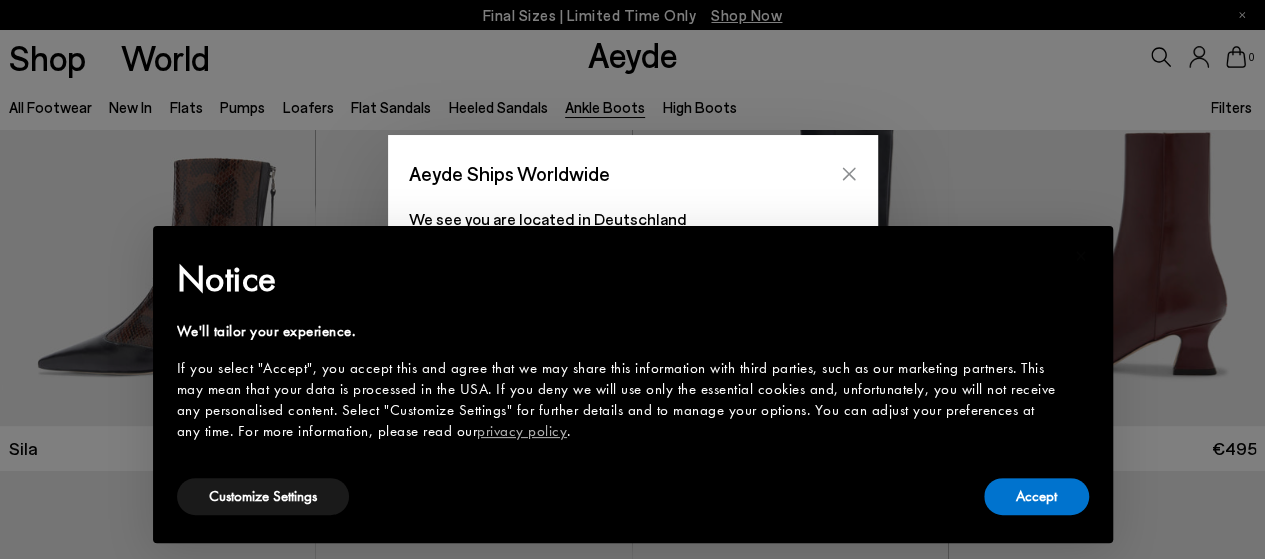 click 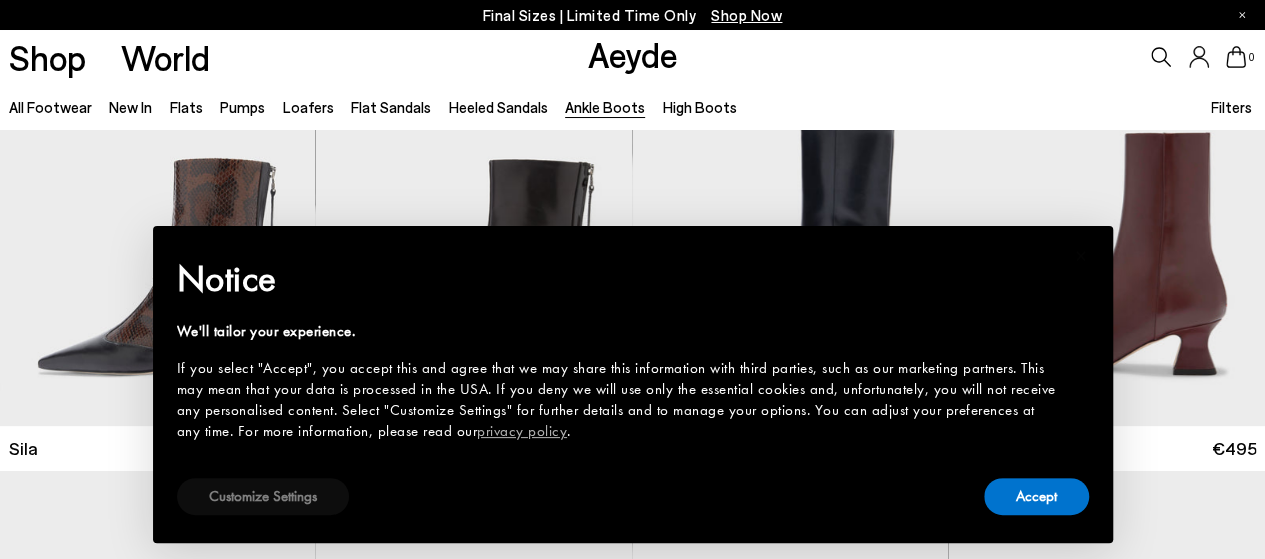 click on "Customize Settings" at bounding box center [263, 496] 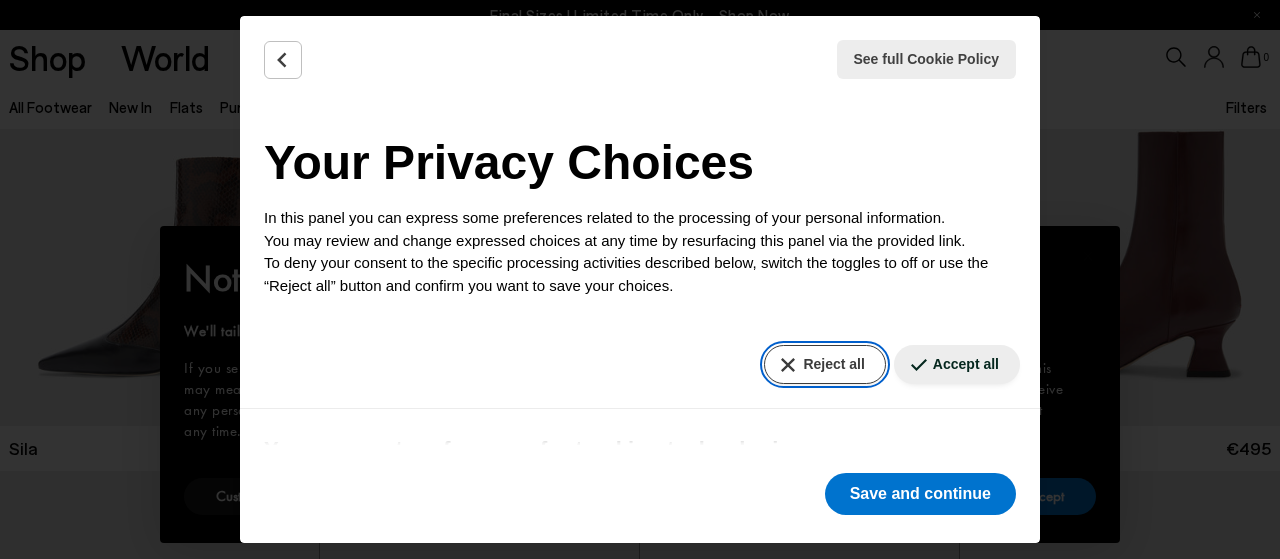 click on "Reject all" at bounding box center (824, 364) 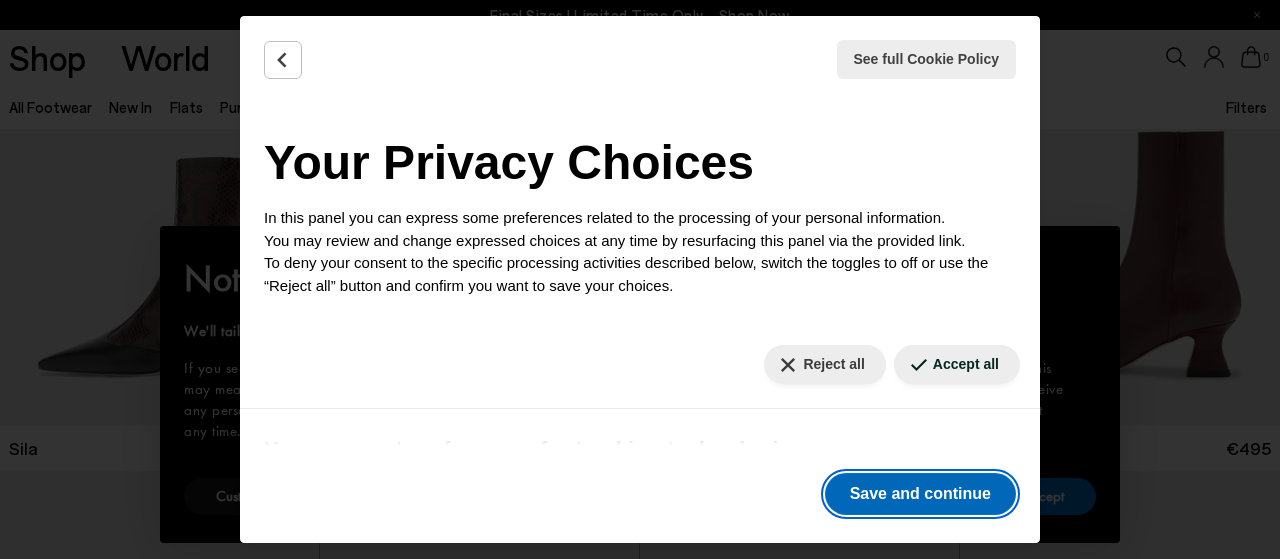 click on "Save and continue" at bounding box center [920, 494] 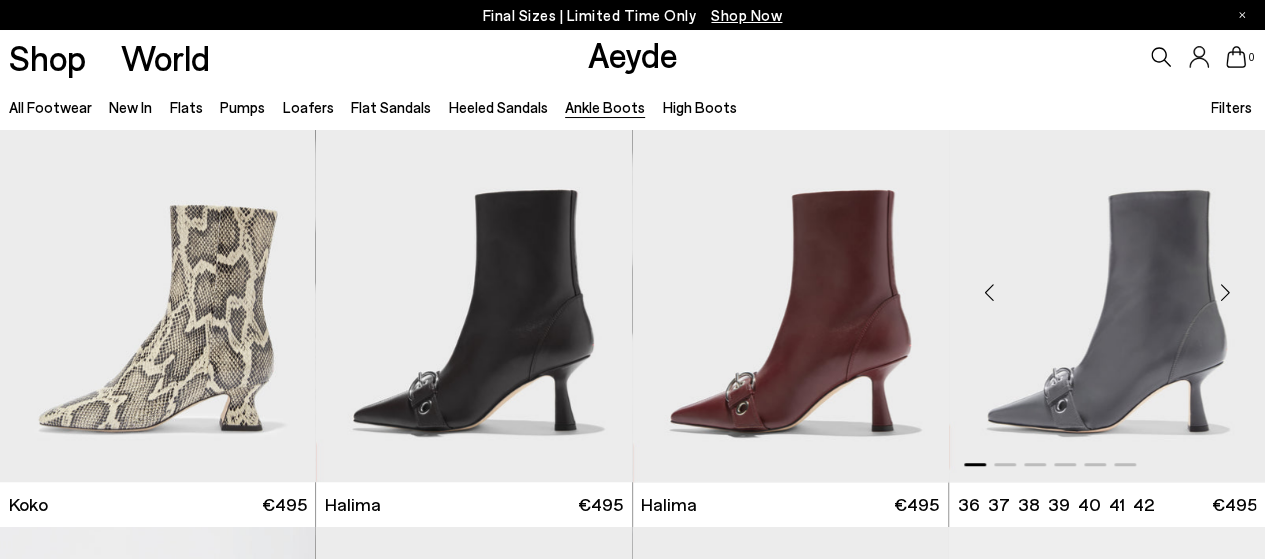 scroll, scrollTop: 500, scrollLeft: 0, axis: vertical 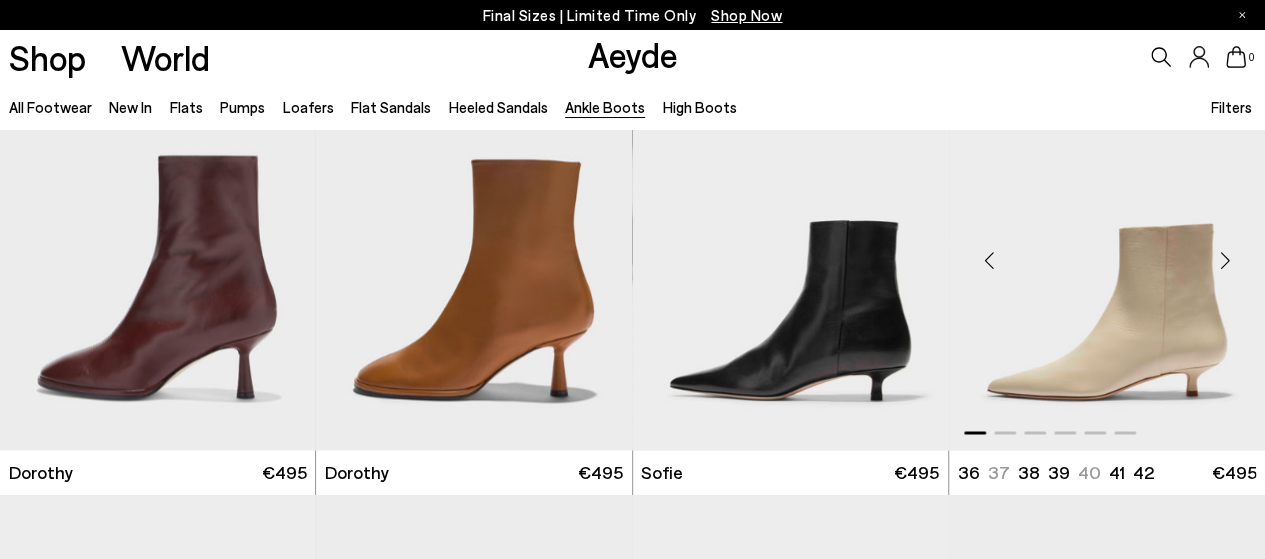 click at bounding box center (1005, 432) 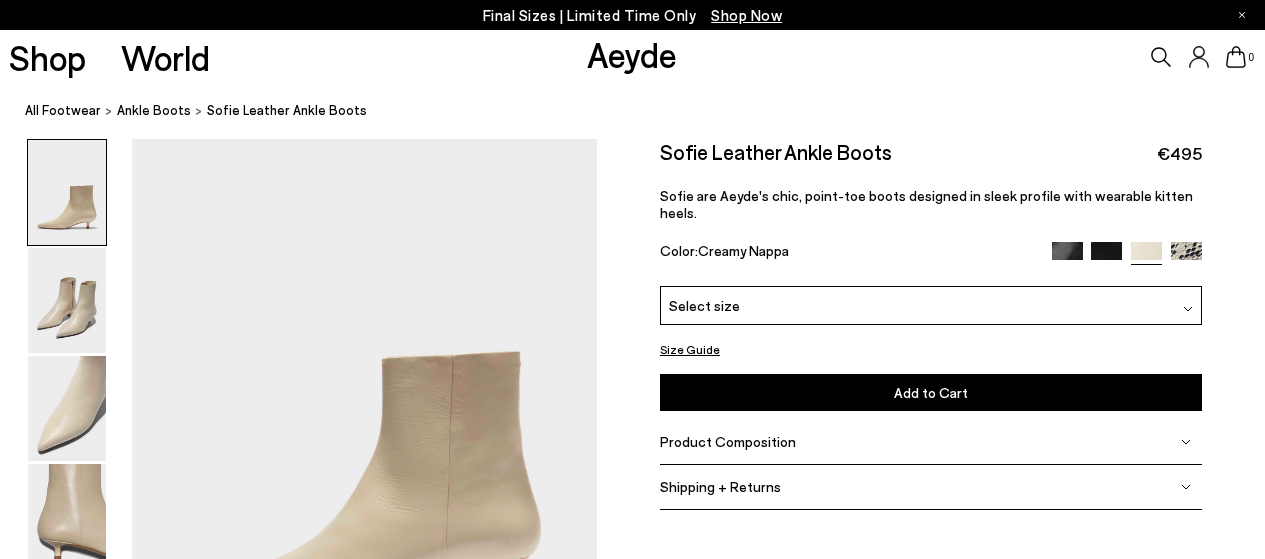 scroll, scrollTop: 0, scrollLeft: 0, axis: both 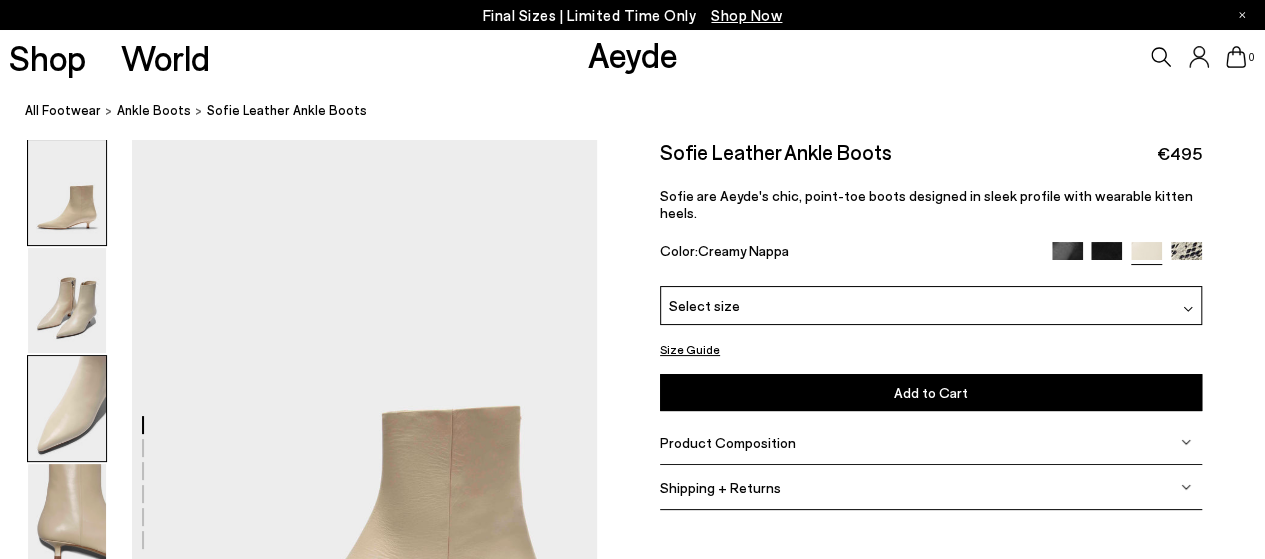 click at bounding box center [67, 408] 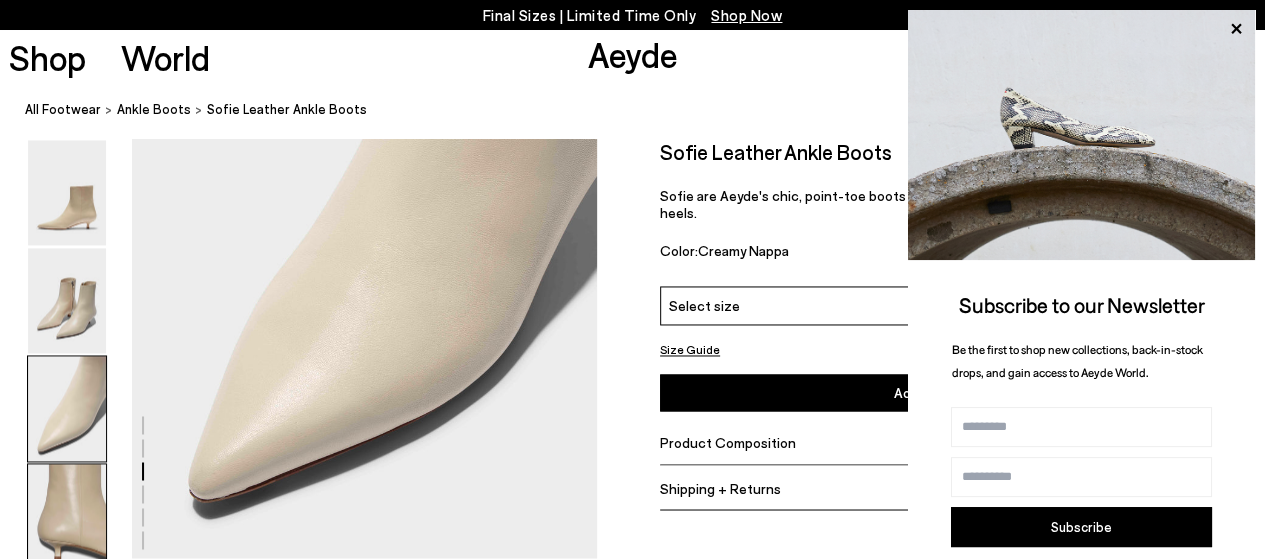 click at bounding box center (67, 516) 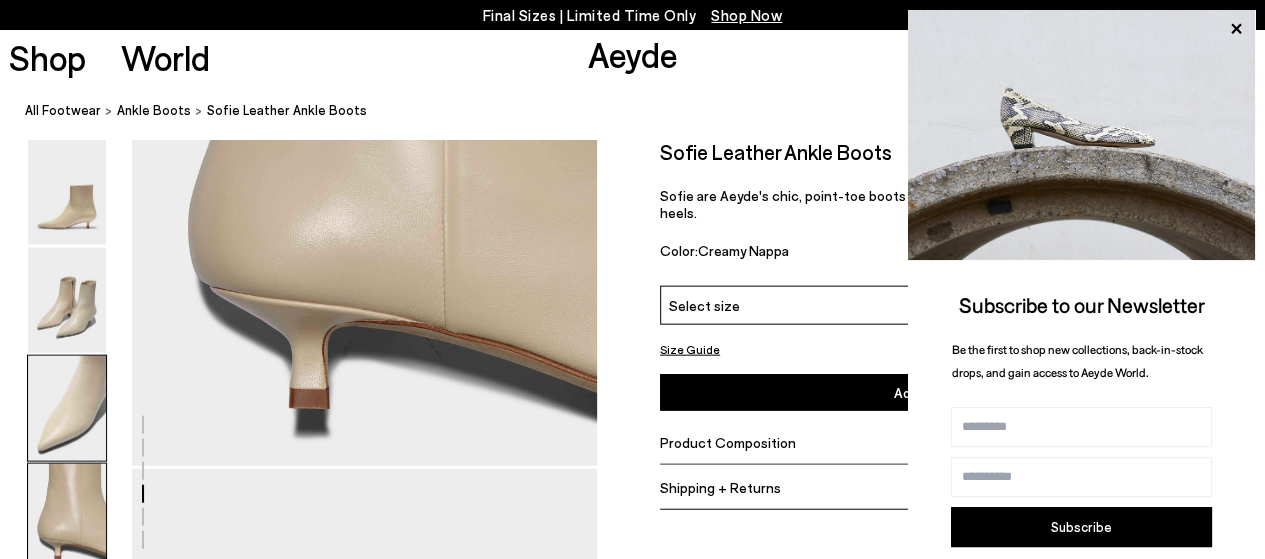 scroll, scrollTop: 2169, scrollLeft: 0, axis: vertical 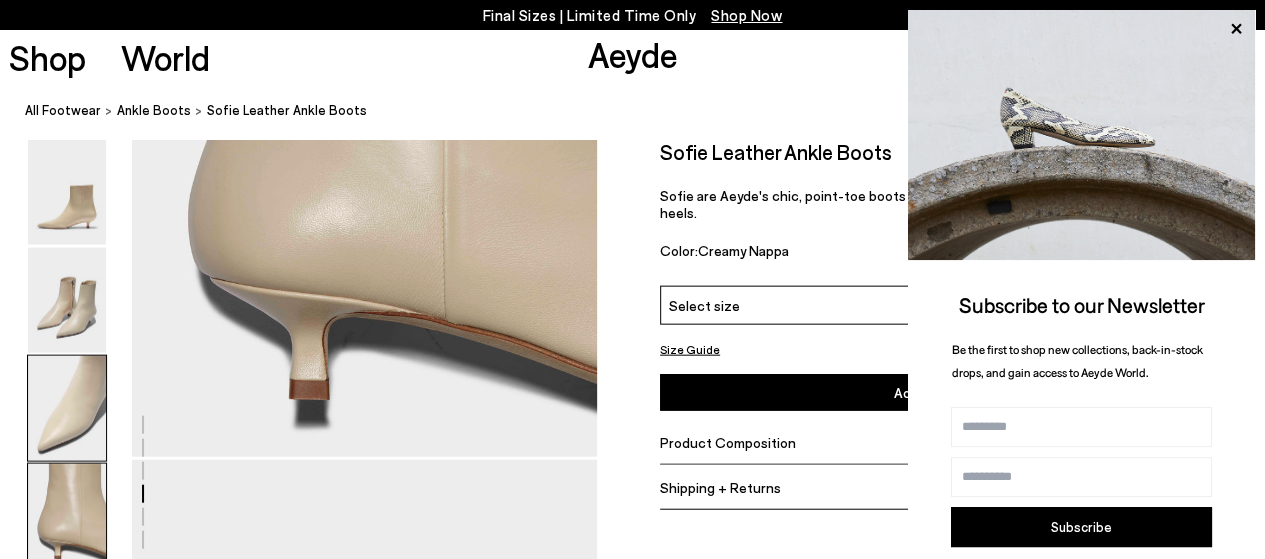 click at bounding box center (67, 408) 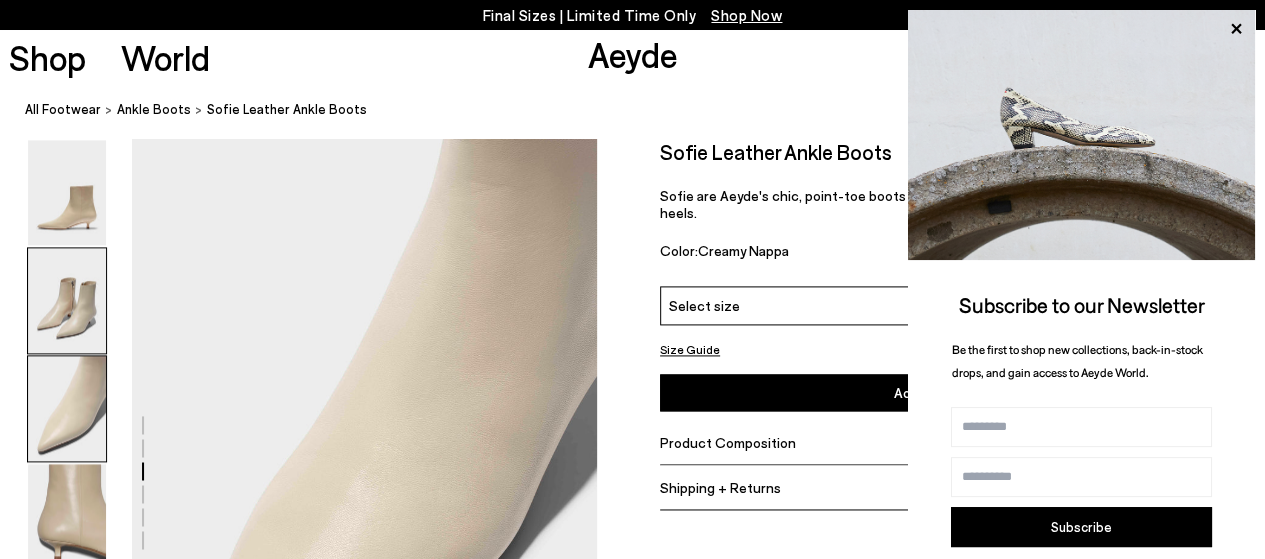 click at bounding box center (67, 300) 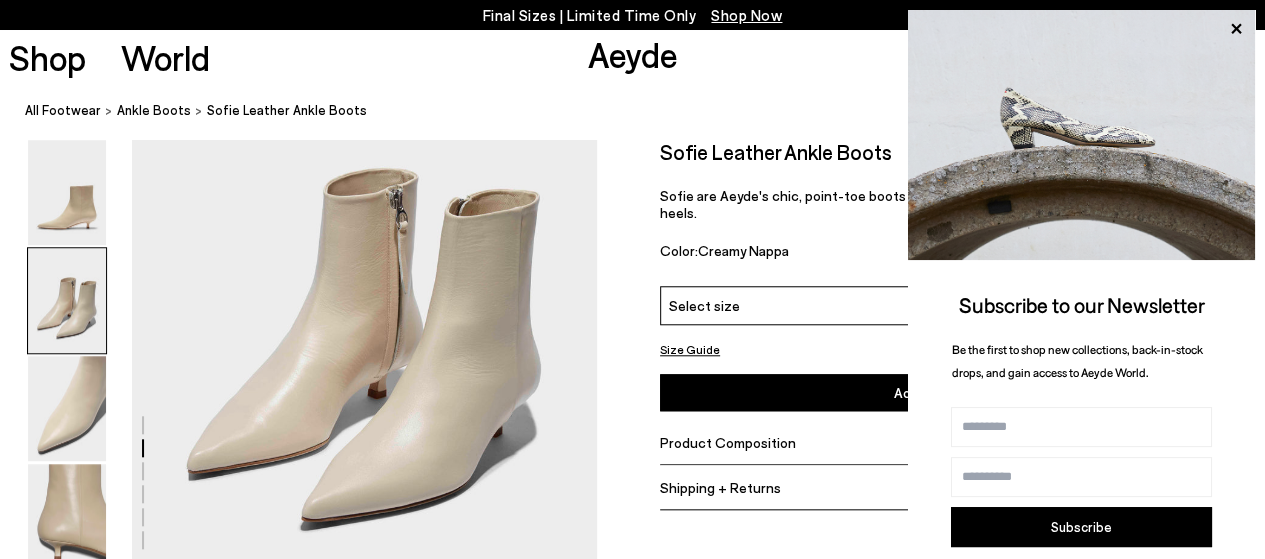 scroll, scrollTop: 724, scrollLeft: 0, axis: vertical 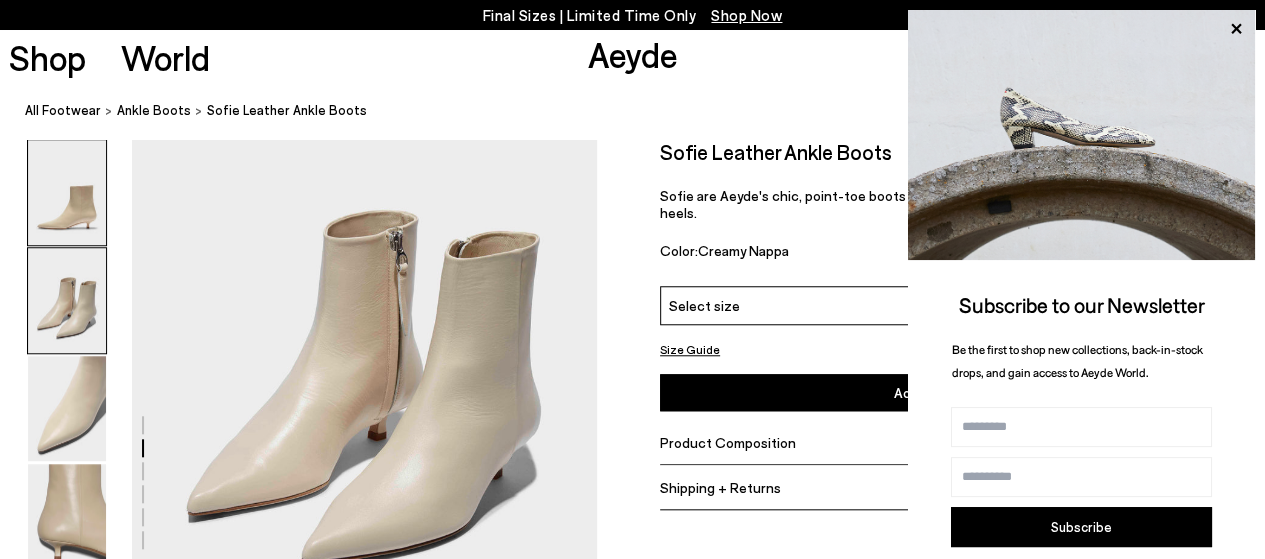 click at bounding box center [67, 192] 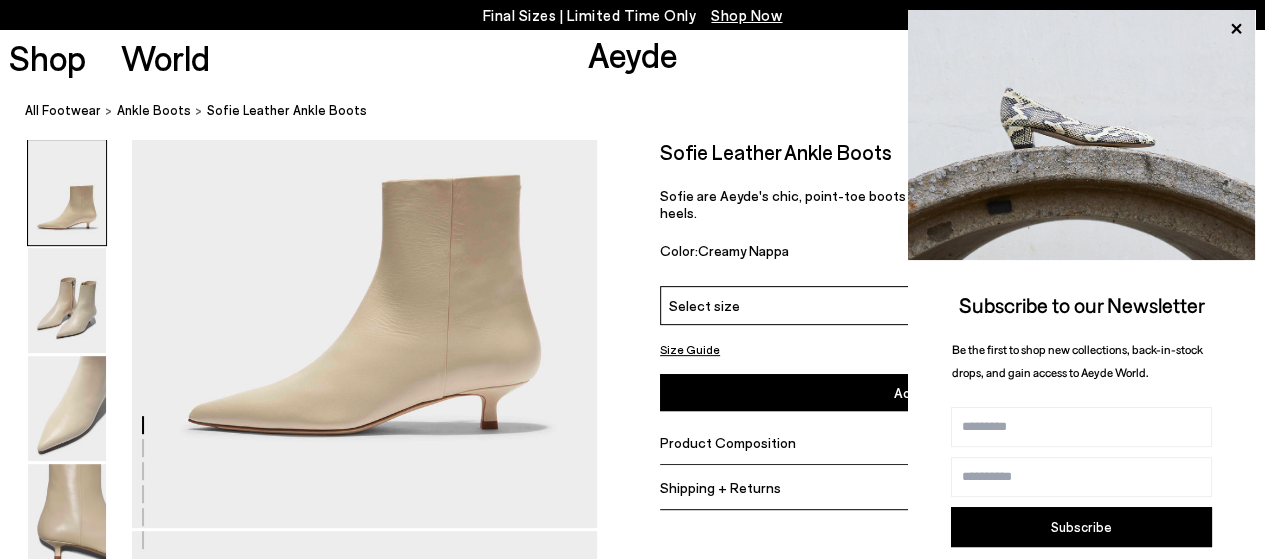 scroll, scrollTop: 200, scrollLeft: 0, axis: vertical 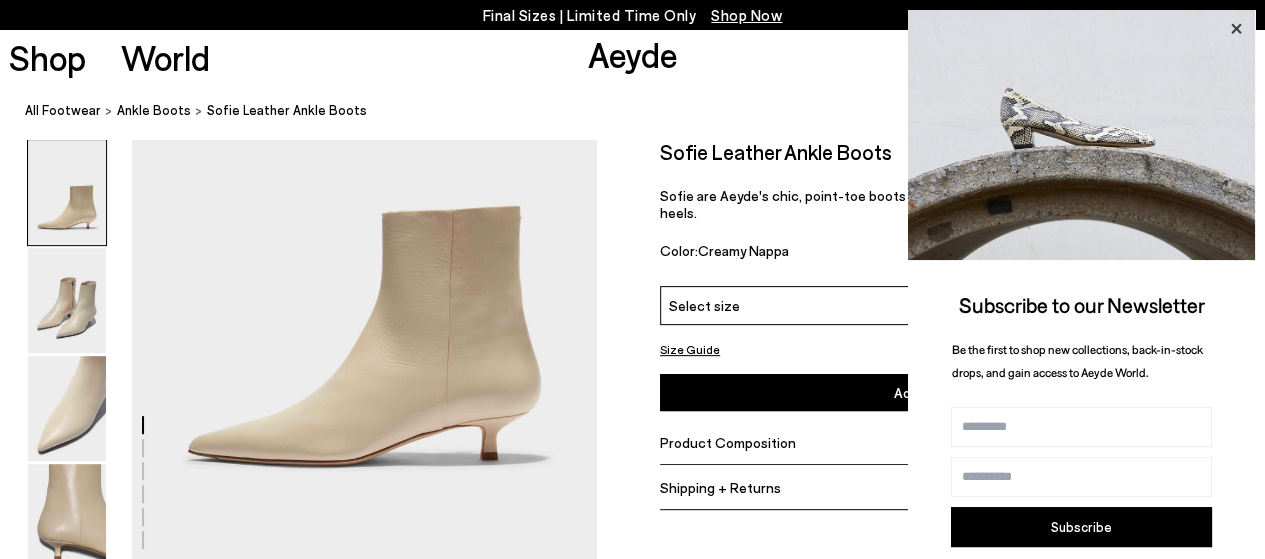 click 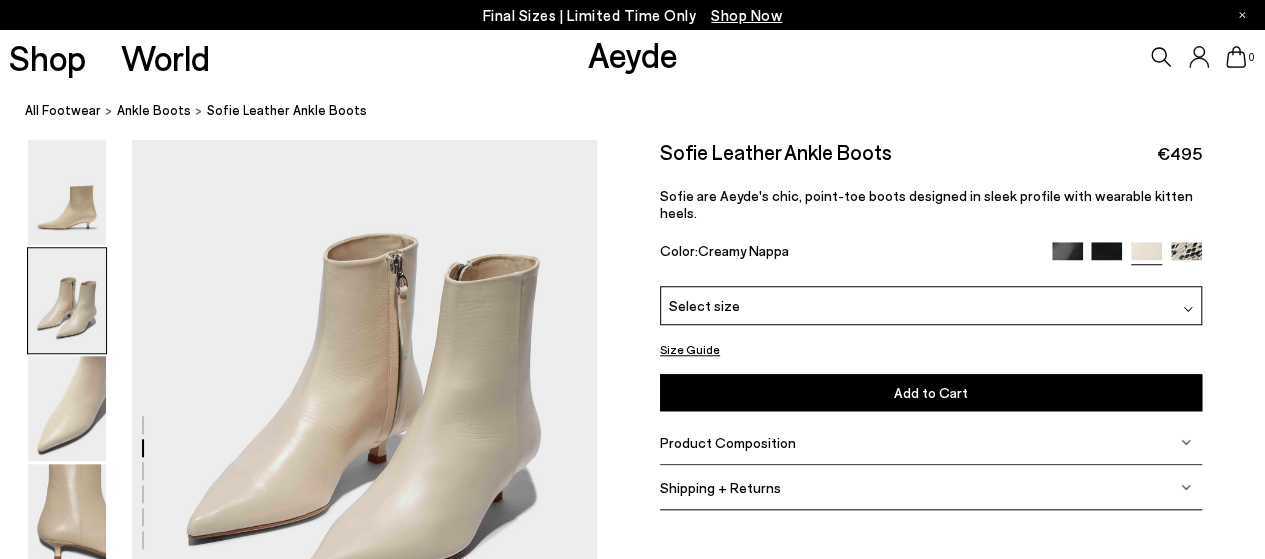 scroll, scrollTop: 900, scrollLeft: 0, axis: vertical 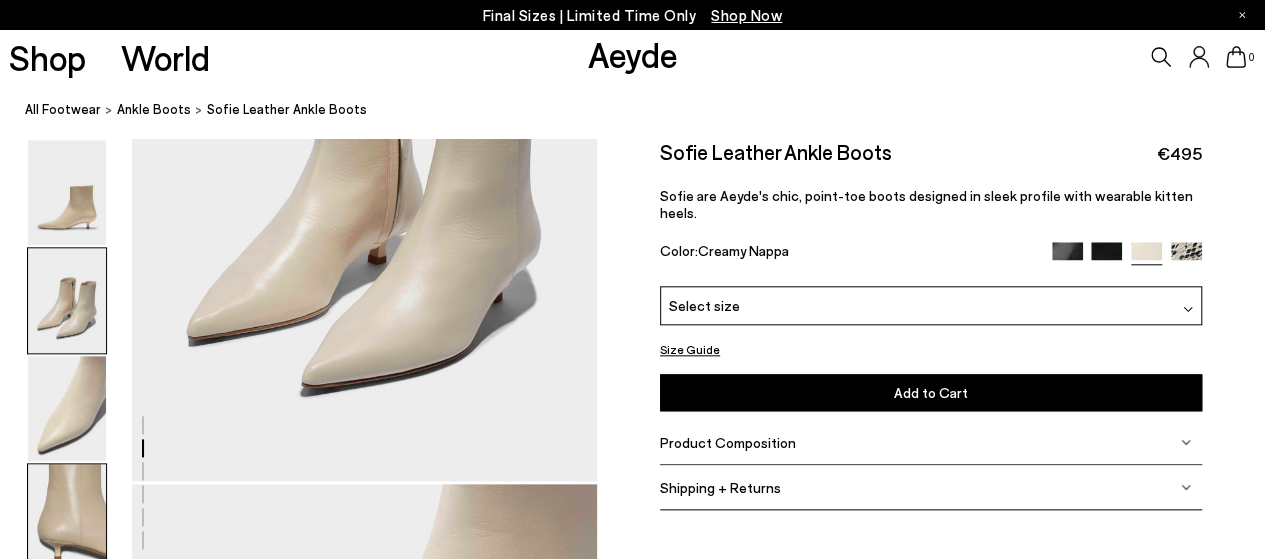 click at bounding box center (67, 516) 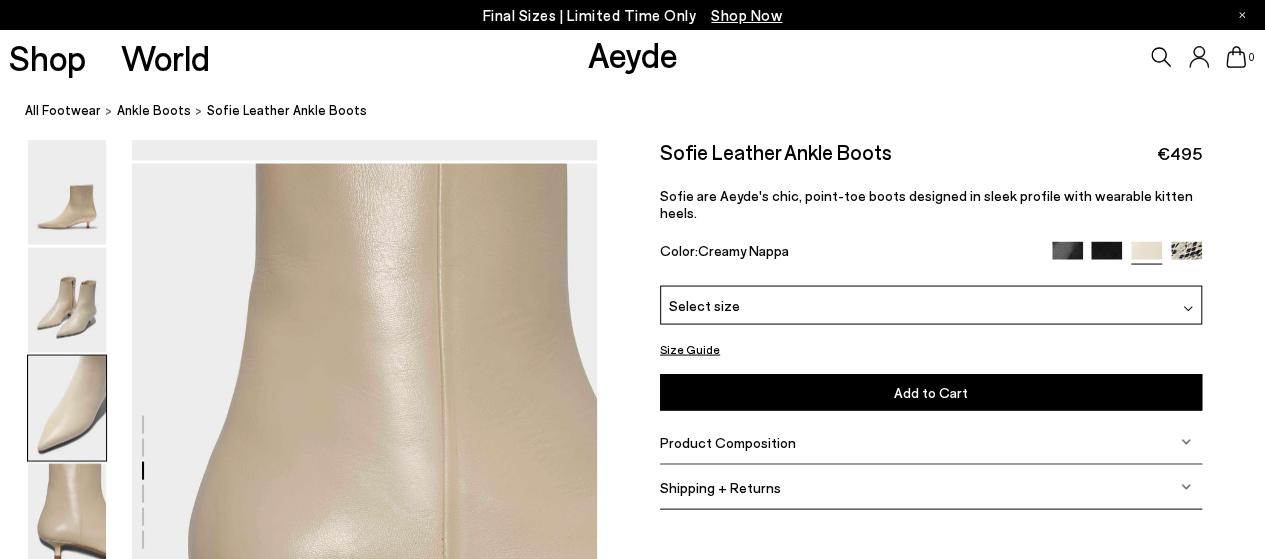 click at bounding box center [67, 408] 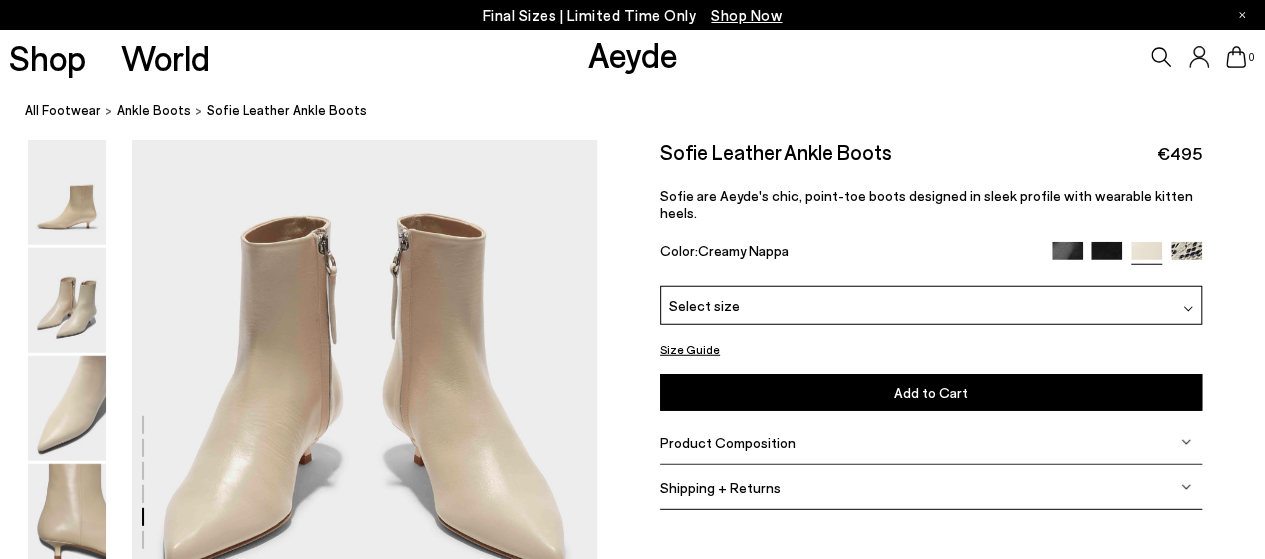 scroll, scrollTop: 2646, scrollLeft: 0, axis: vertical 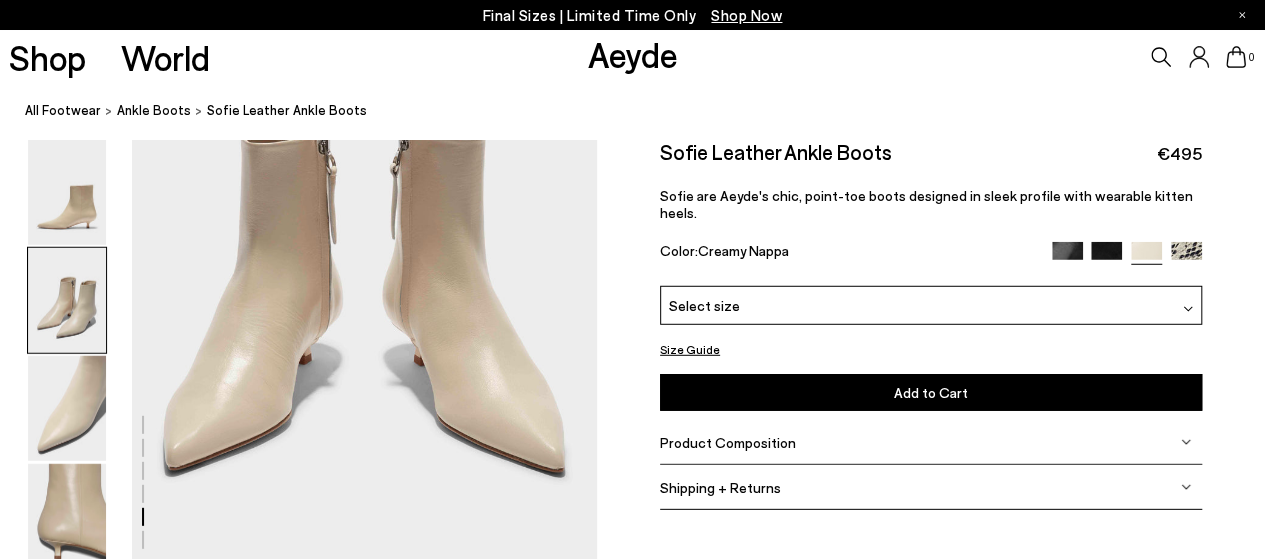 click at bounding box center [67, 300] 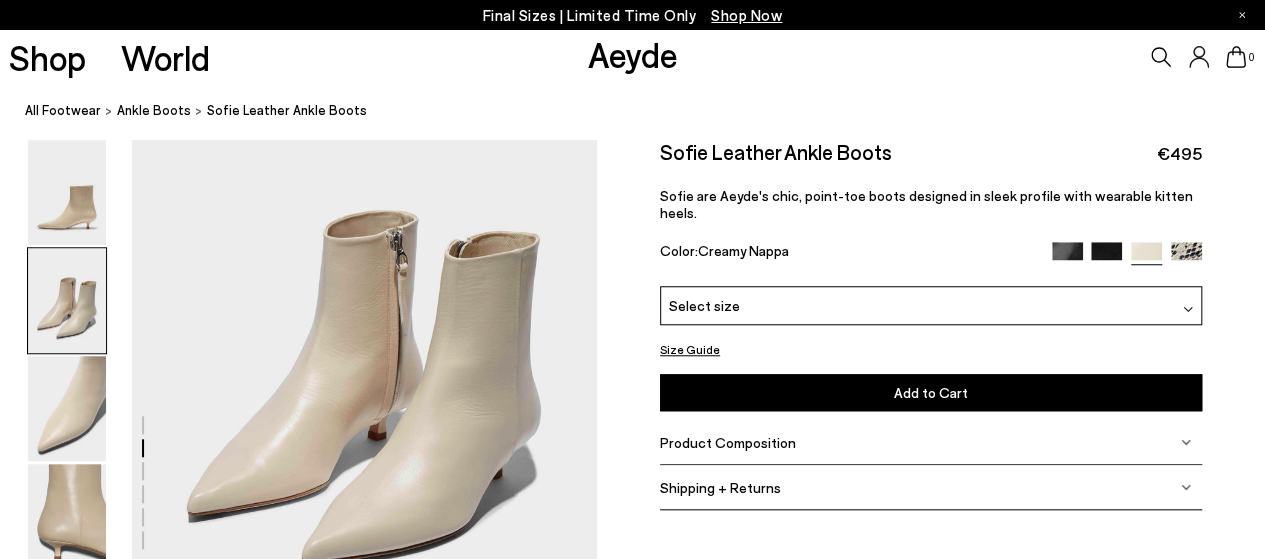 scroll, scrollTop: 824, scrollLeft: 0, axis: vertical 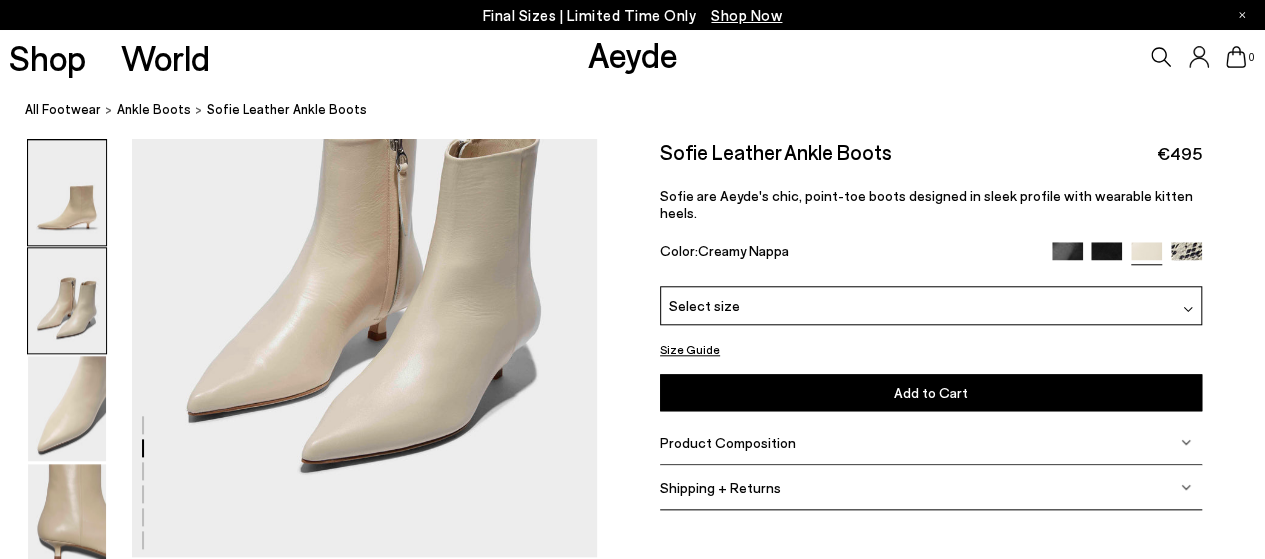 click at bounding box center [67, 192] 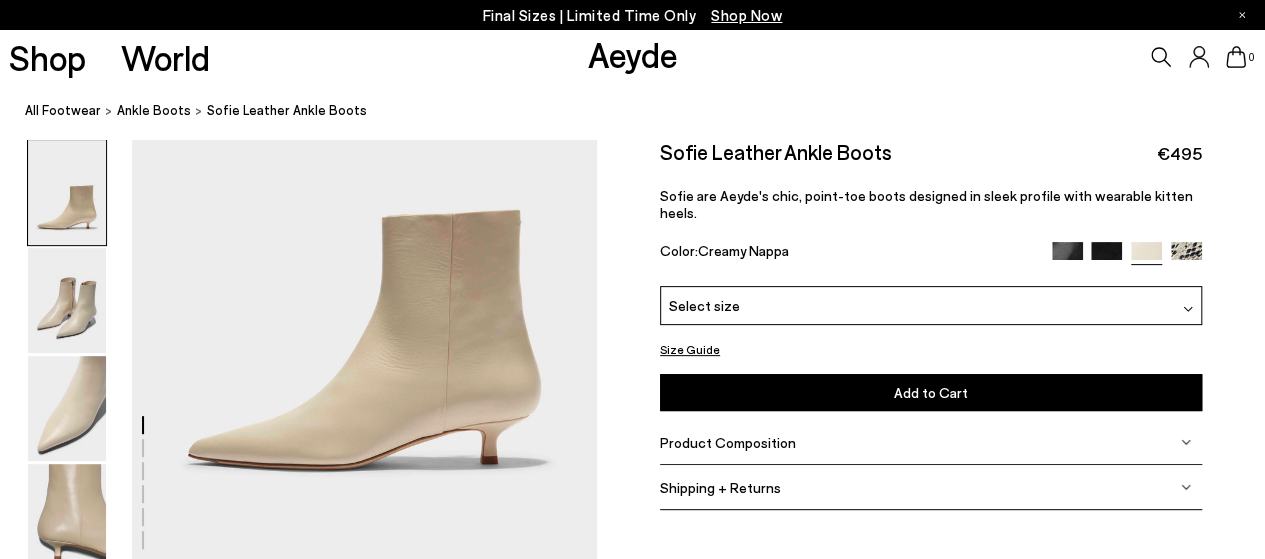 scroll, scrollTop: 200, scrollLeft: 0, axis: vertical 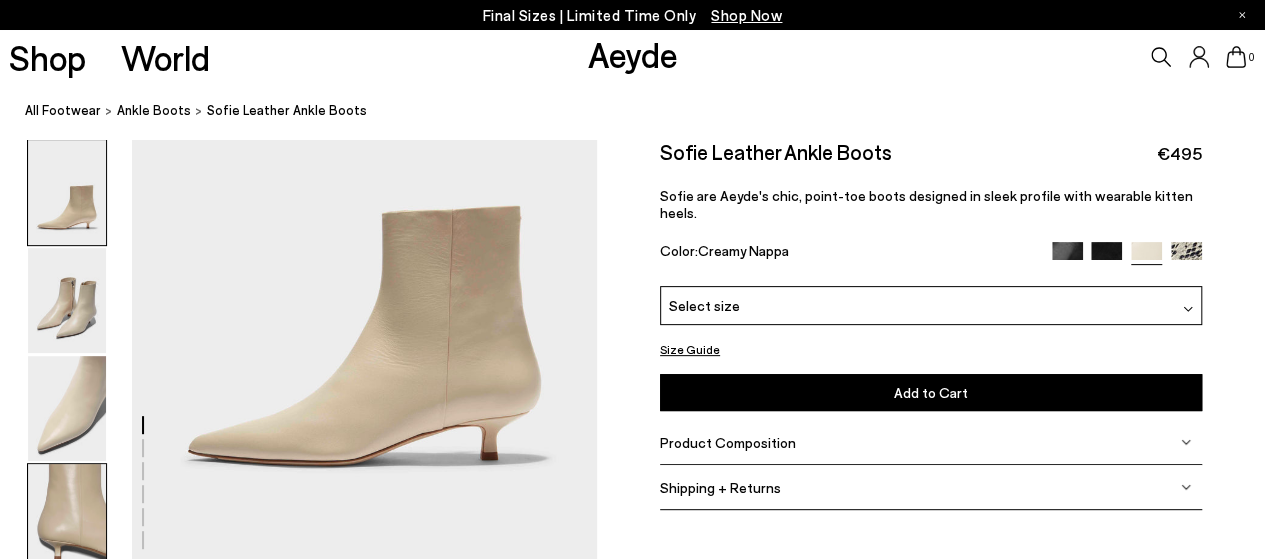 click at bounding box center [67, 516] 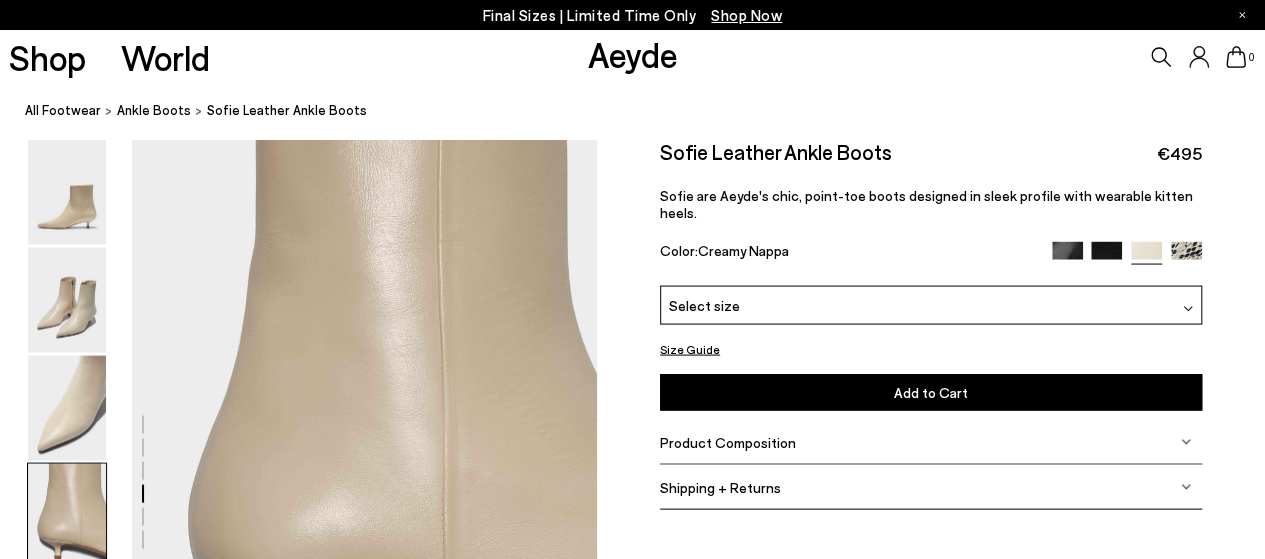 scroll, scrollTop: 2169, scrollLeft: 0, axis: vertical 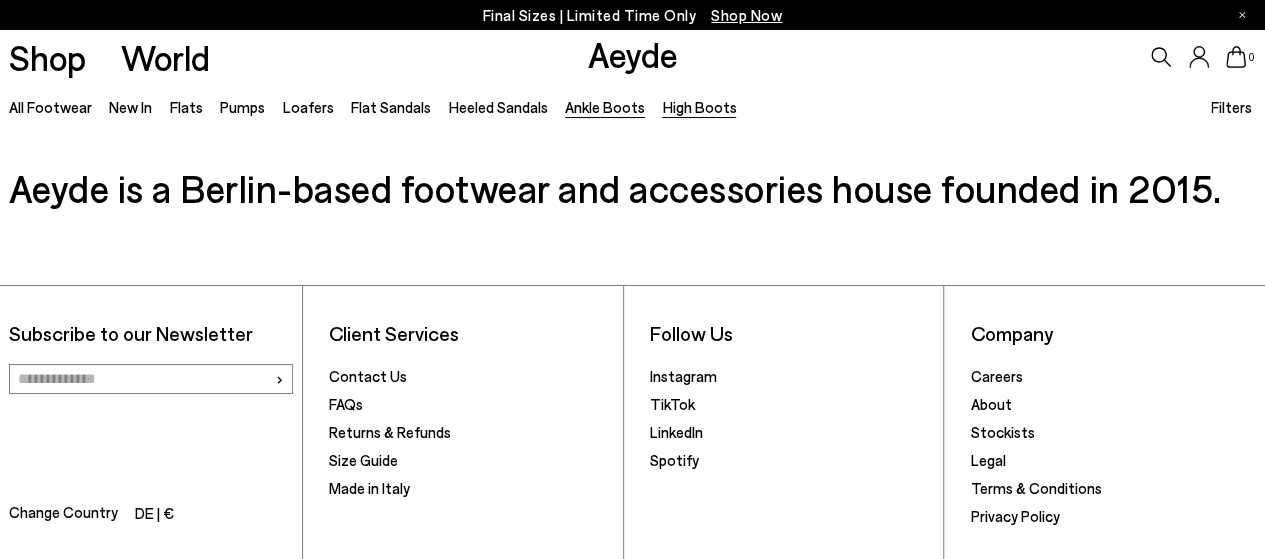 click on "High Boots" at bounding box center [699, 107] 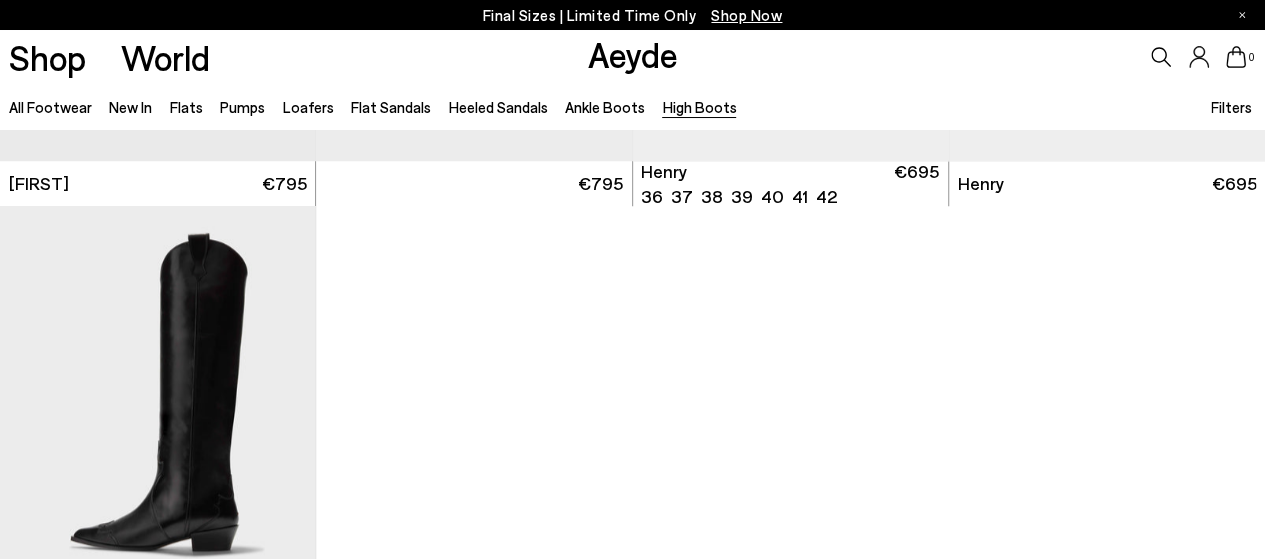 scroll, scrollTop: 600, scrollLeft: 0, axis: vertical 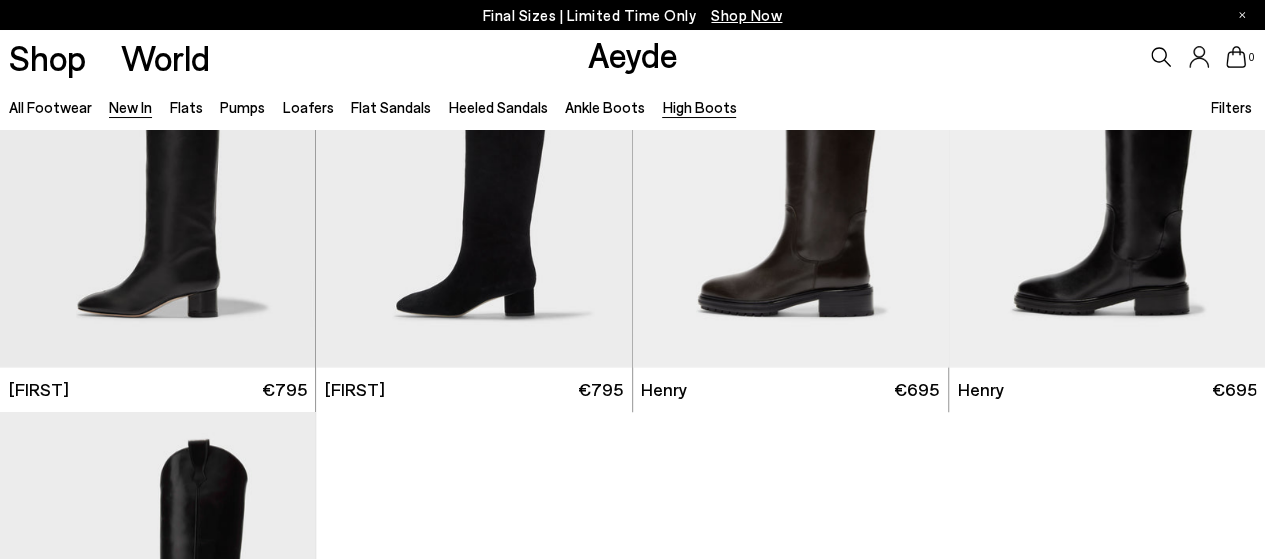 click on "New In" at bounding box center (130, 107) 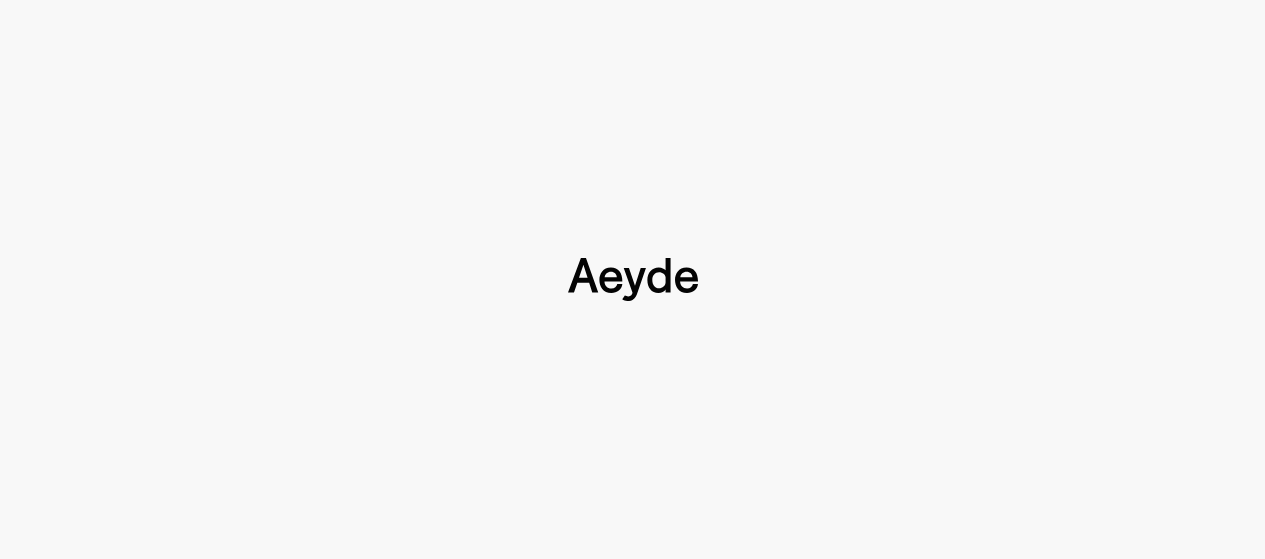 type 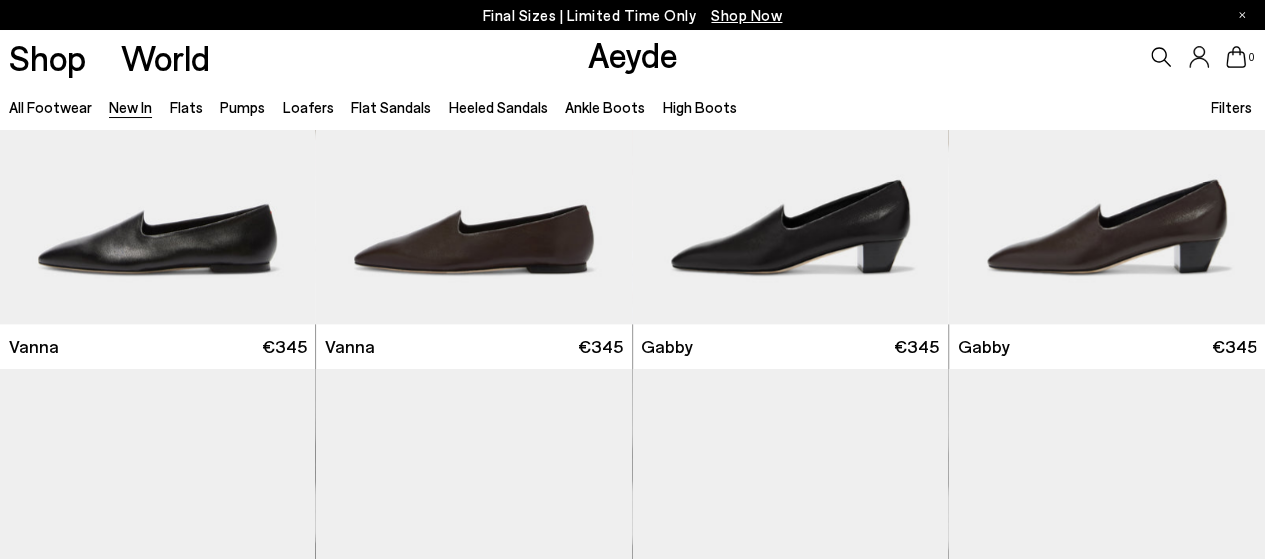 scroll, scrollTop: 1100, scrollLeft: 0, axis: vertical 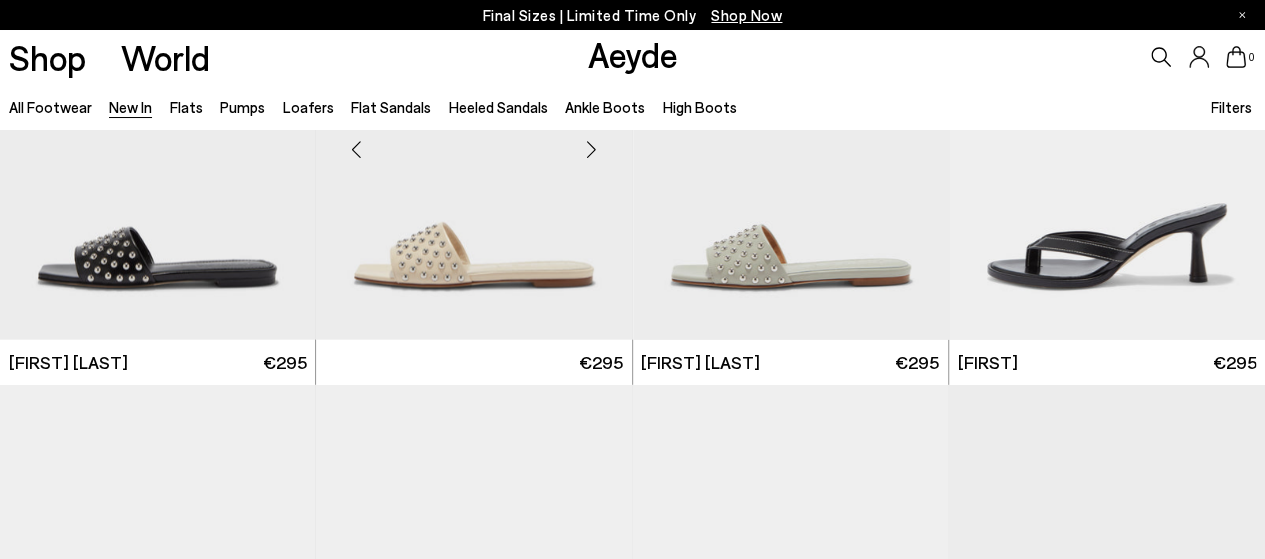 click at bounding box center [473, 141] 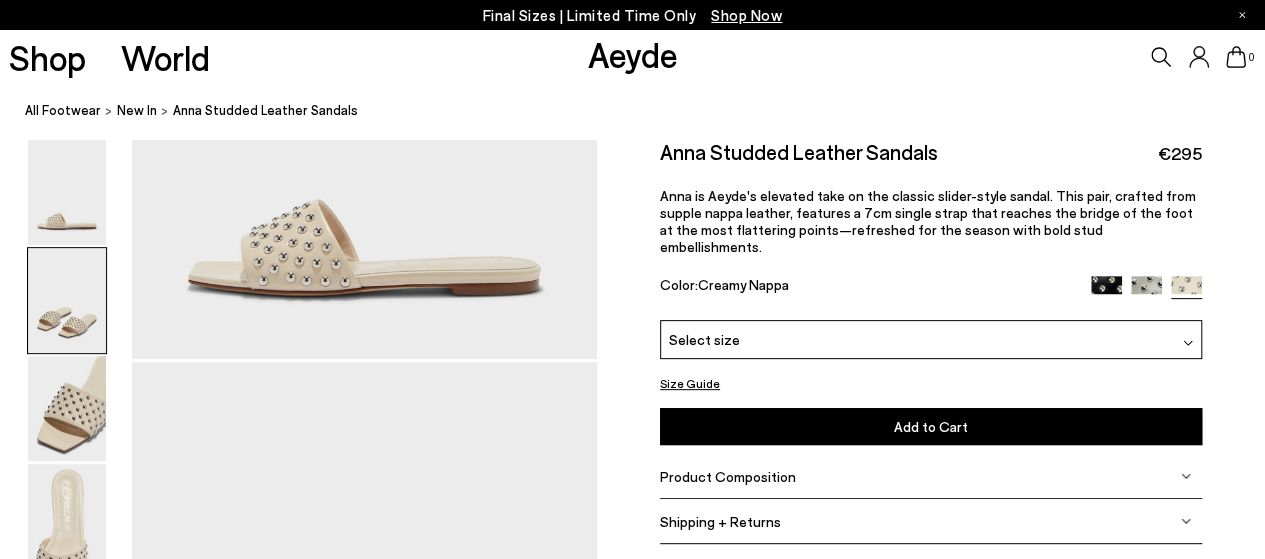 scroll, scrollTop: 620, scrollLeft: 0, axis: vertical 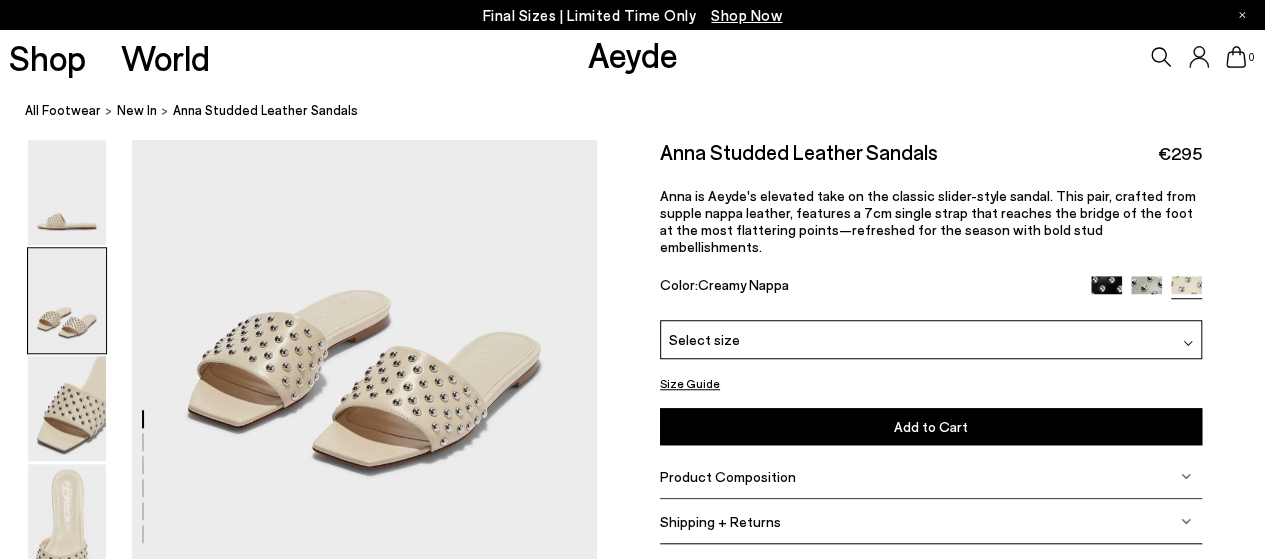 click at bounding box center [67, 300] 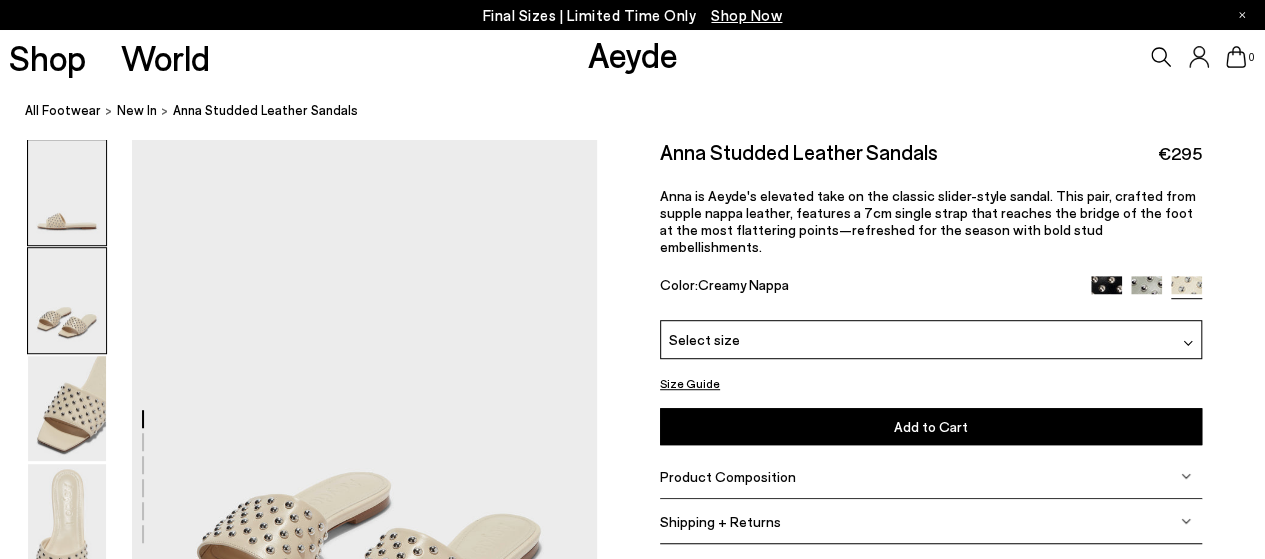 scroll, scrollTop: 425, scrollLeft: 0, axis: vertical 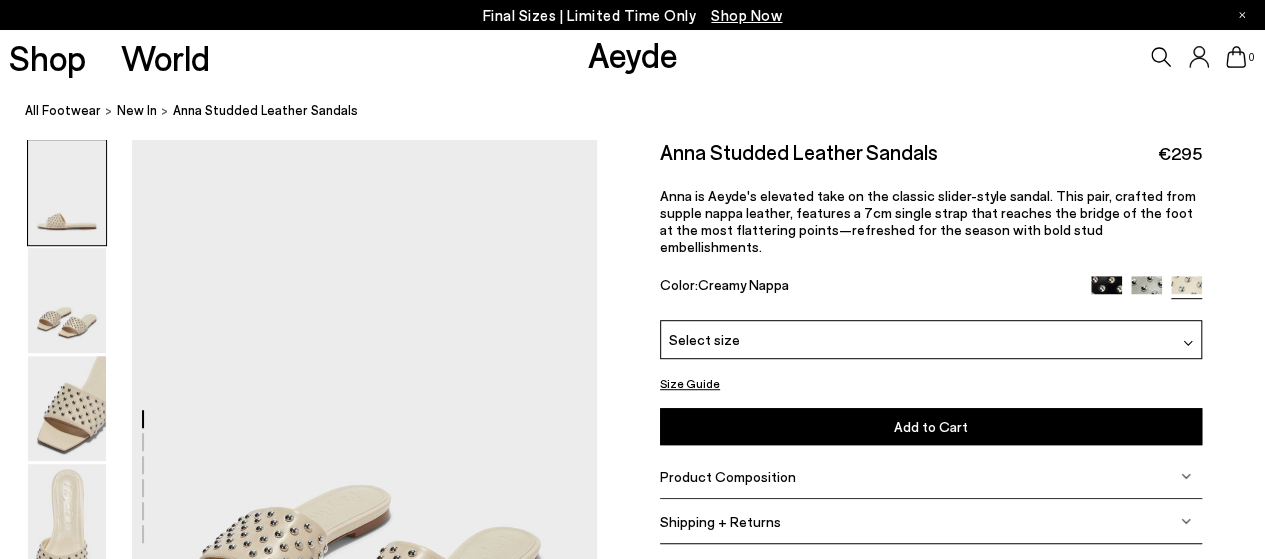 click at bounding box center [67, 192] 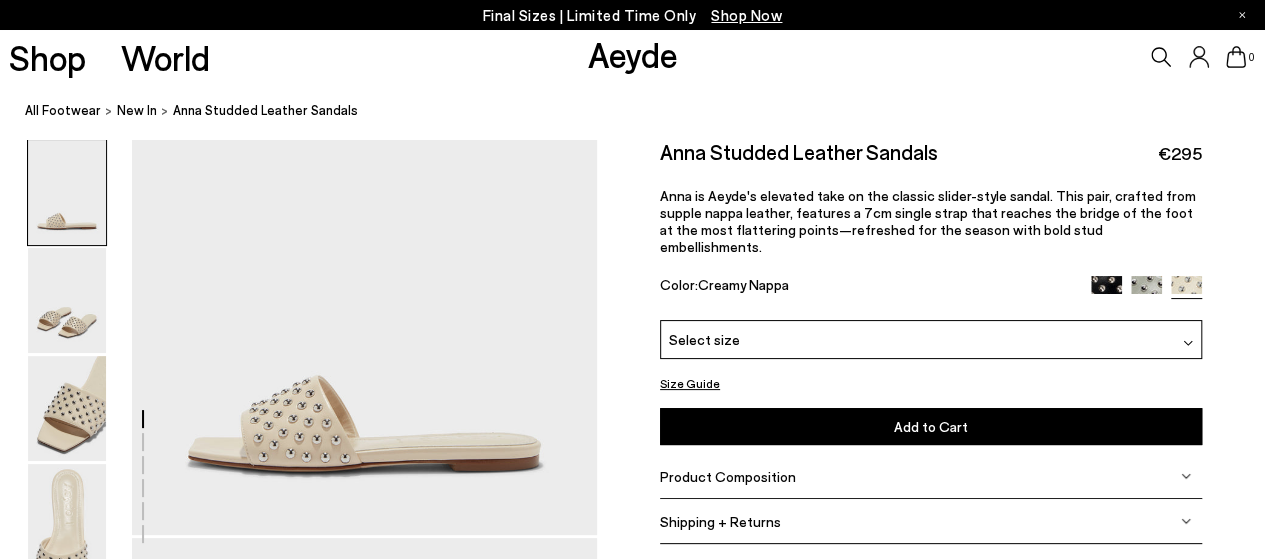 scroll, scrollTop: 0, scrollLeft: 0, axis: both 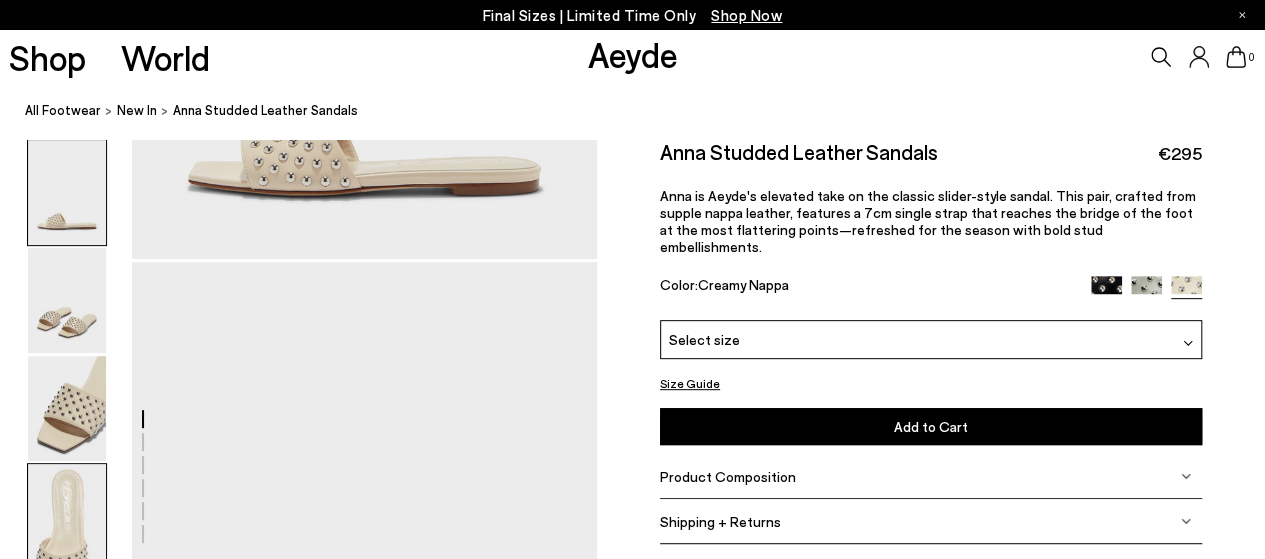 click at bounding box center (67, 516) 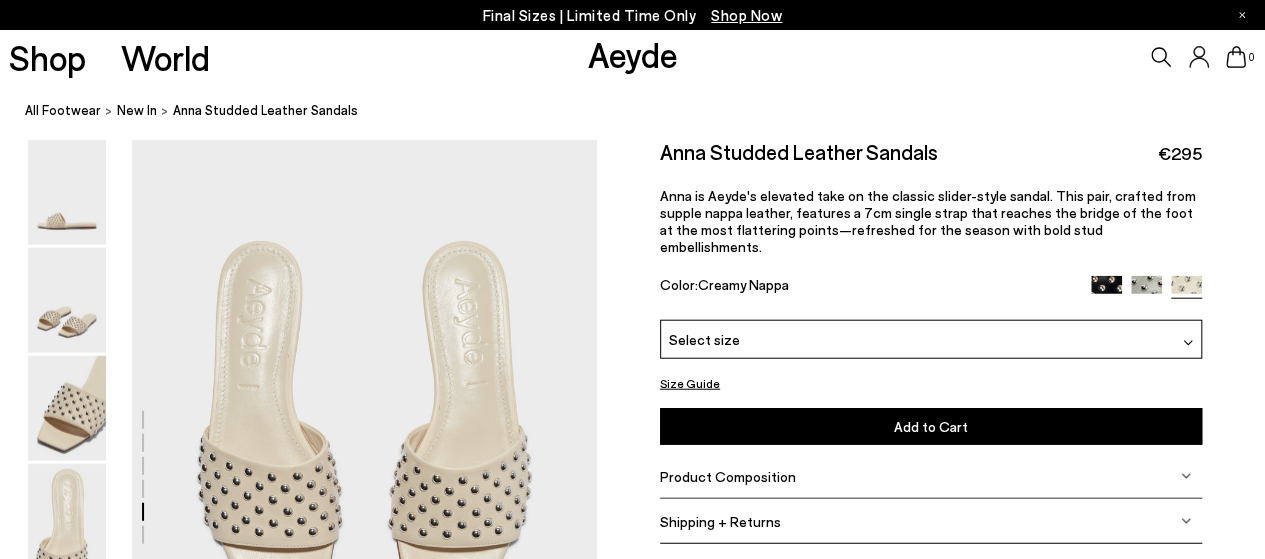 scroll, scrollTop: 2470, scrollLeft: 0, axis: vertical 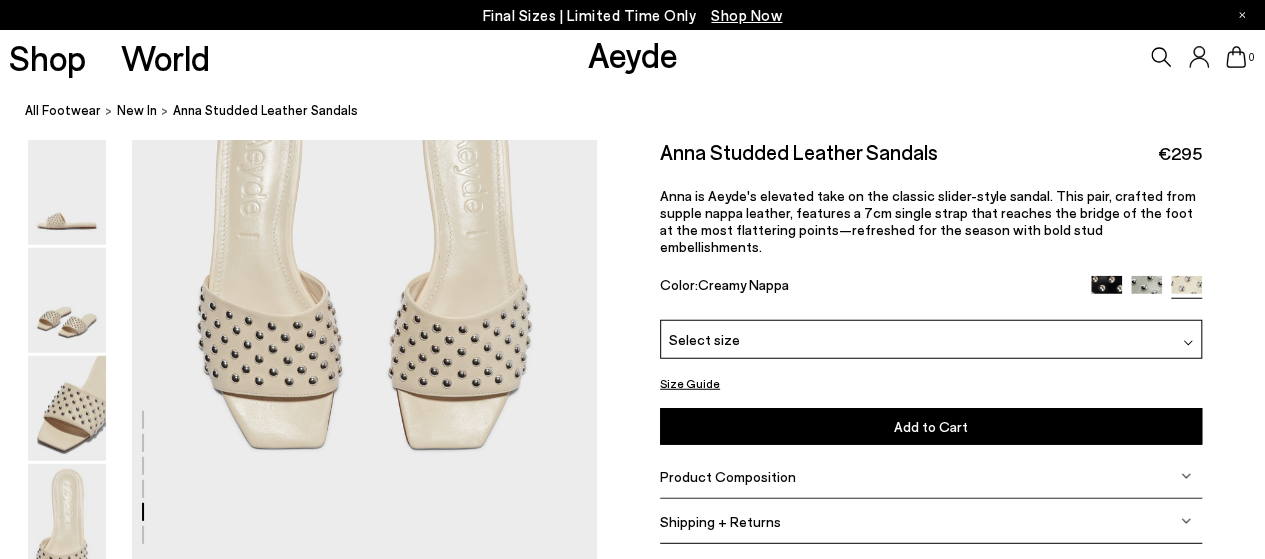 click on "Product Composition" at bounding box center (931, 476) 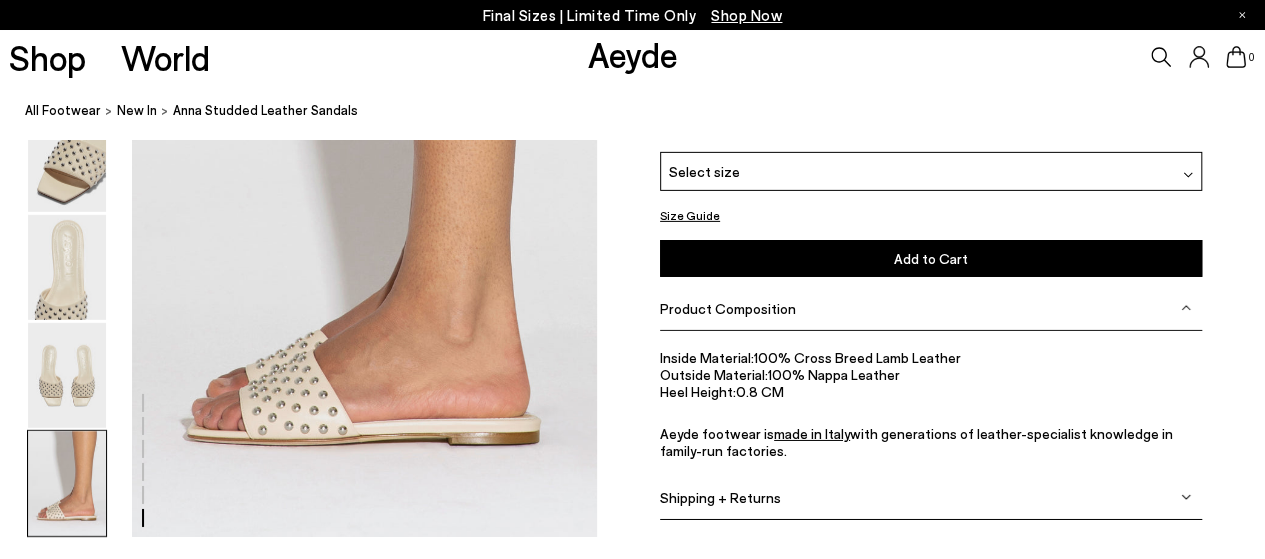 scroll, scrollTop: 3154, scrollLeft: 0, axis: vertical 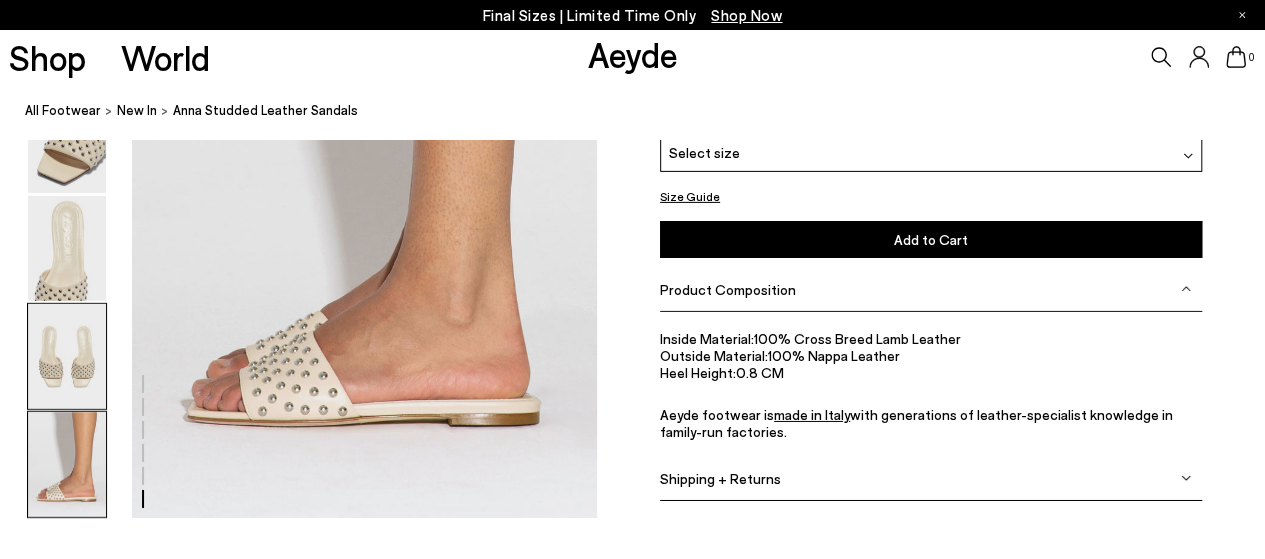 click at bounding box center [67, 356] 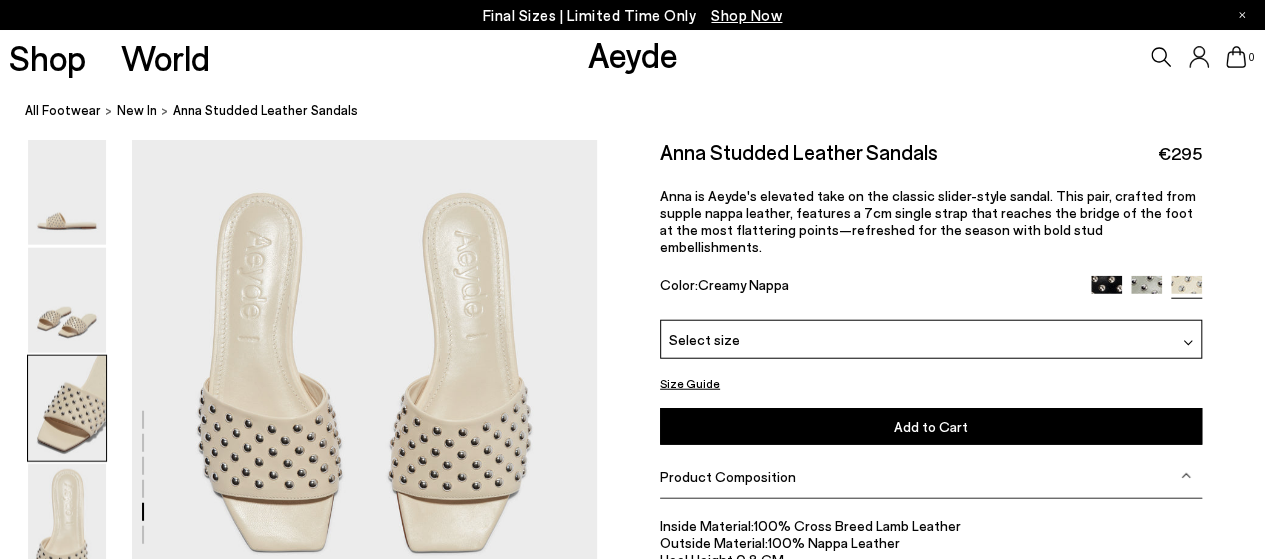 scroll, scrollTop: 2392, scrollLeft: 0, axis: vertical 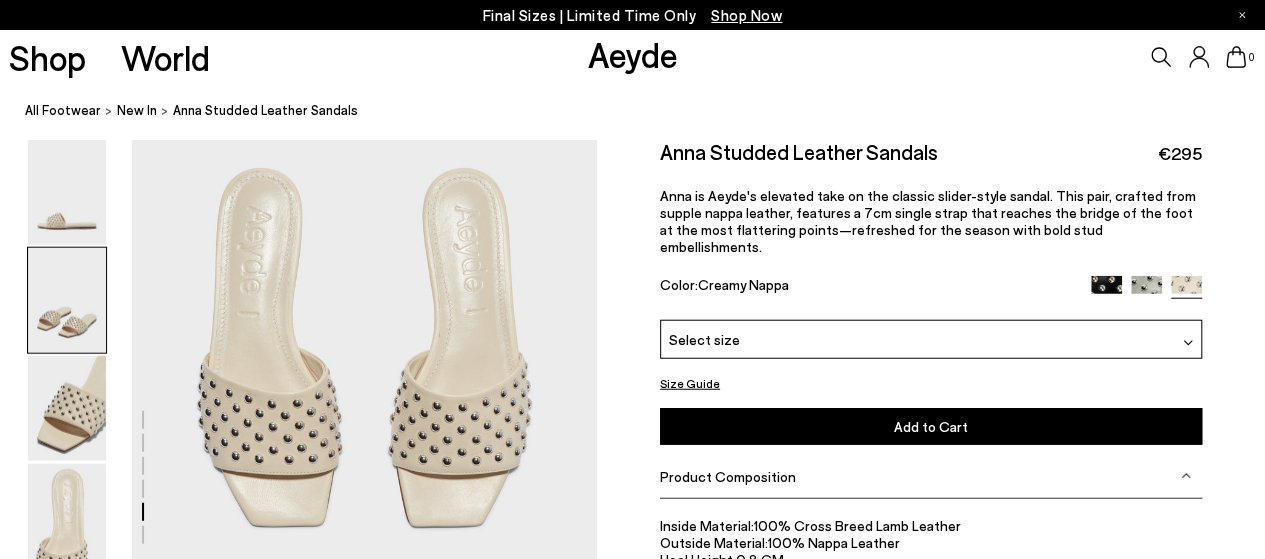 click at bounding box center [67, 300] 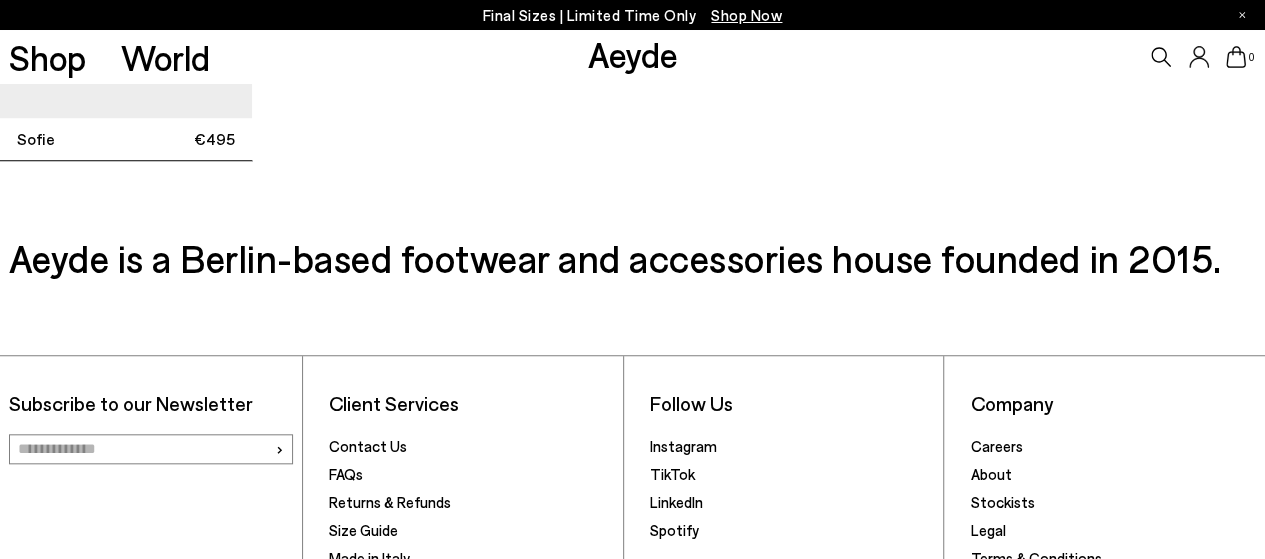 scroll, scrollTop: 4725, scrollLeft: 0, axis: vertical 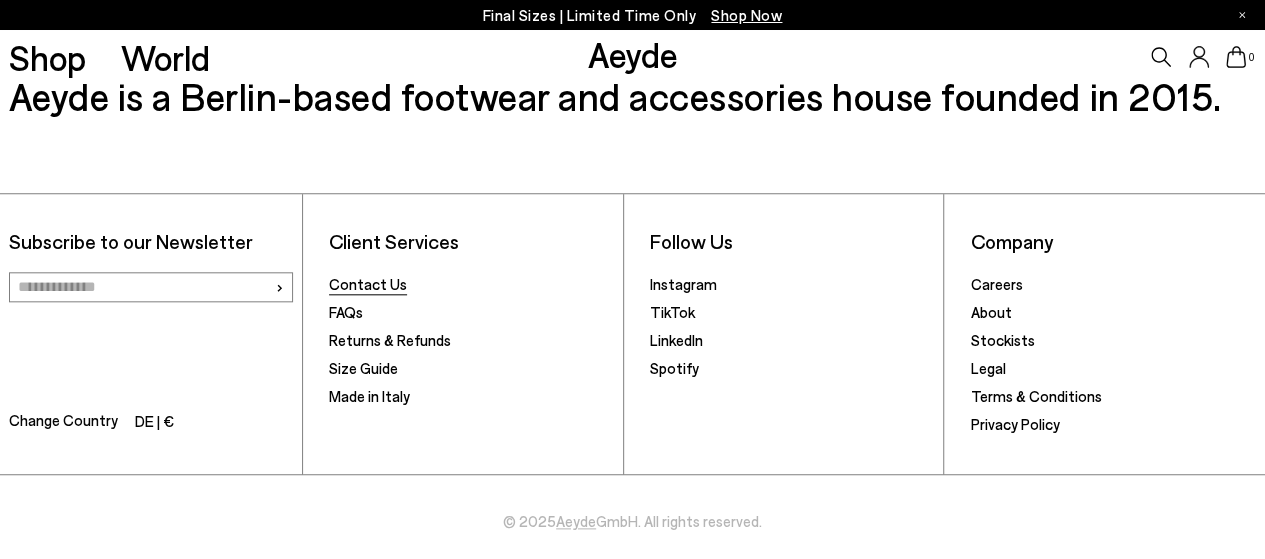 click on "Contact Us" at bounding box center [368, 284] 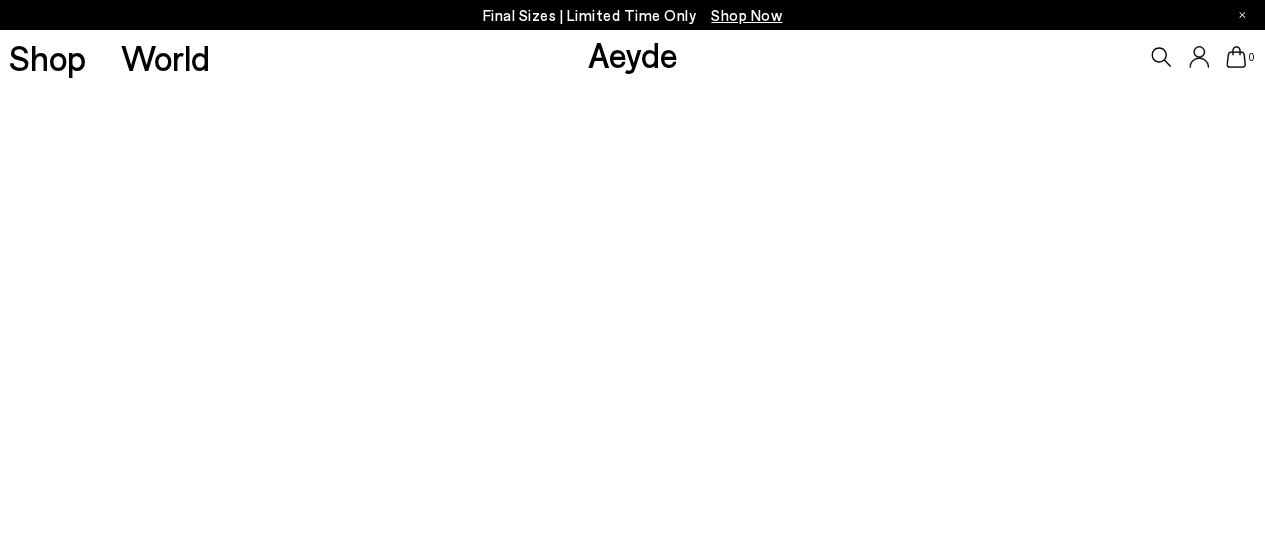 scroll, scrollTop: 0, scrollLeft: 0, axis: both 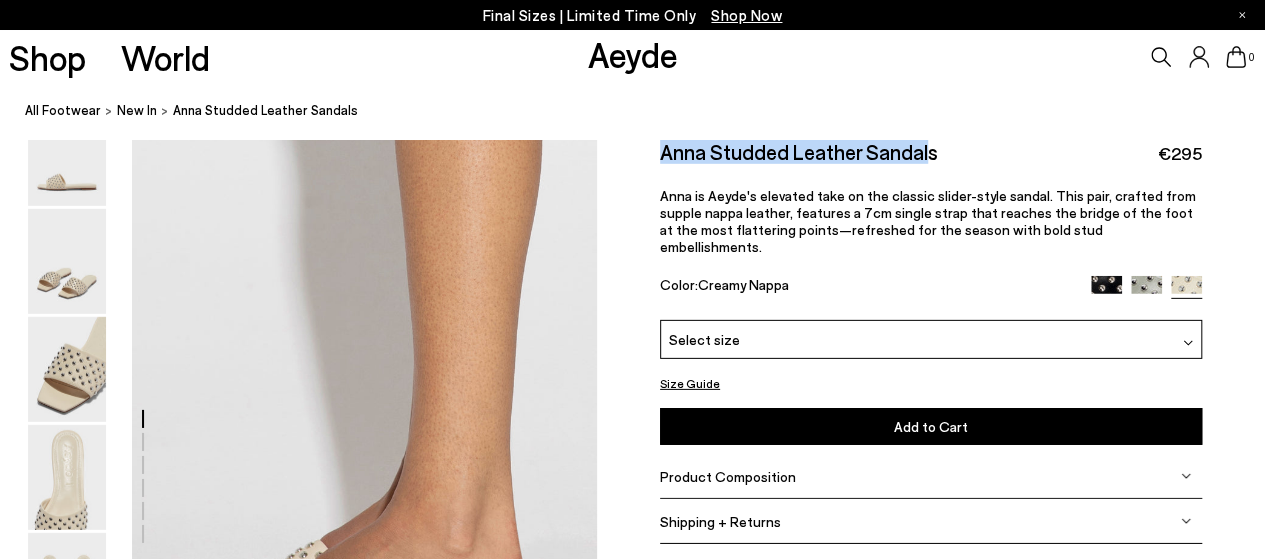 drag, startPoint x: 661, startPoint y: 150, endPoint x: 923, endPoint y: 170, distance: 262.76224 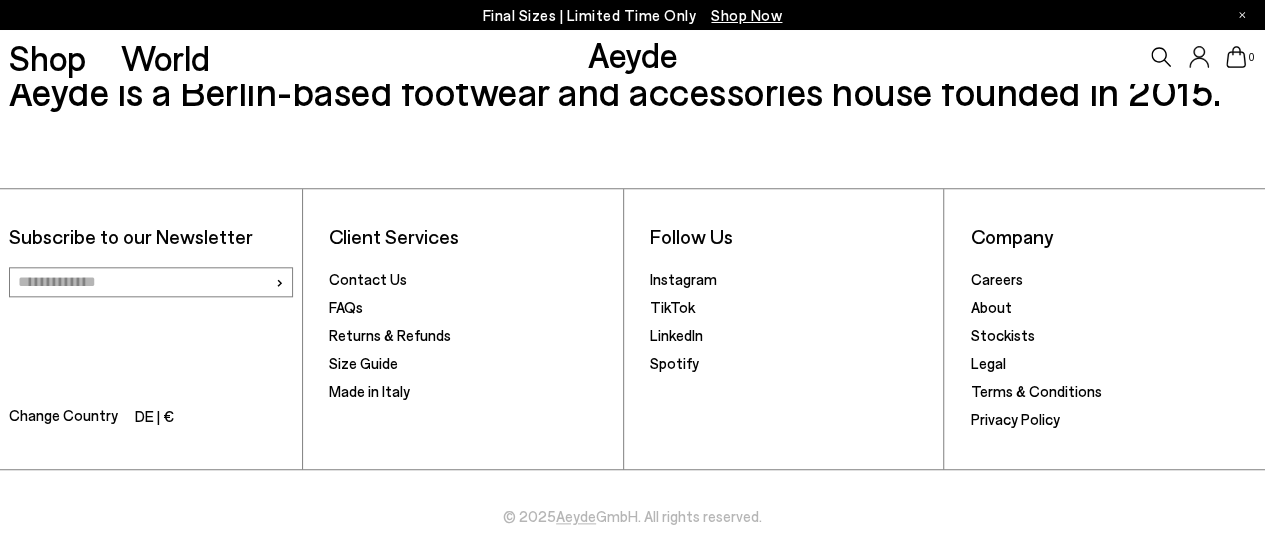 scroll, scrollTop: 4732, scrollLeft: 0, axis: vertical 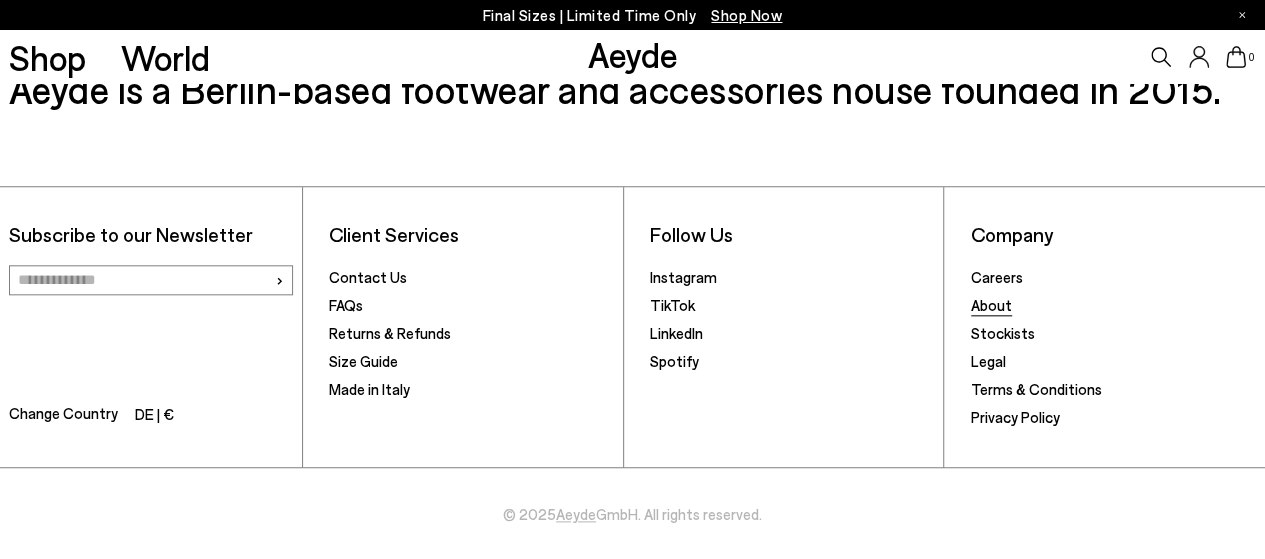 click on "About" at bounding box center [991, 305] 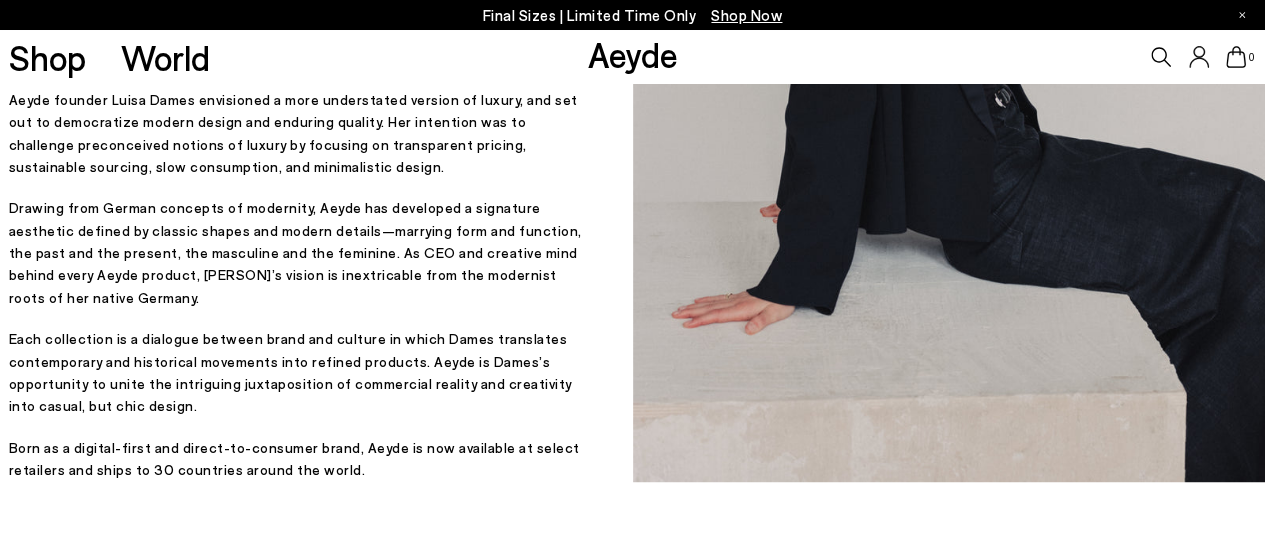 scroll, scrollTop: 625, scrollLeft: 0, axis: vertical 